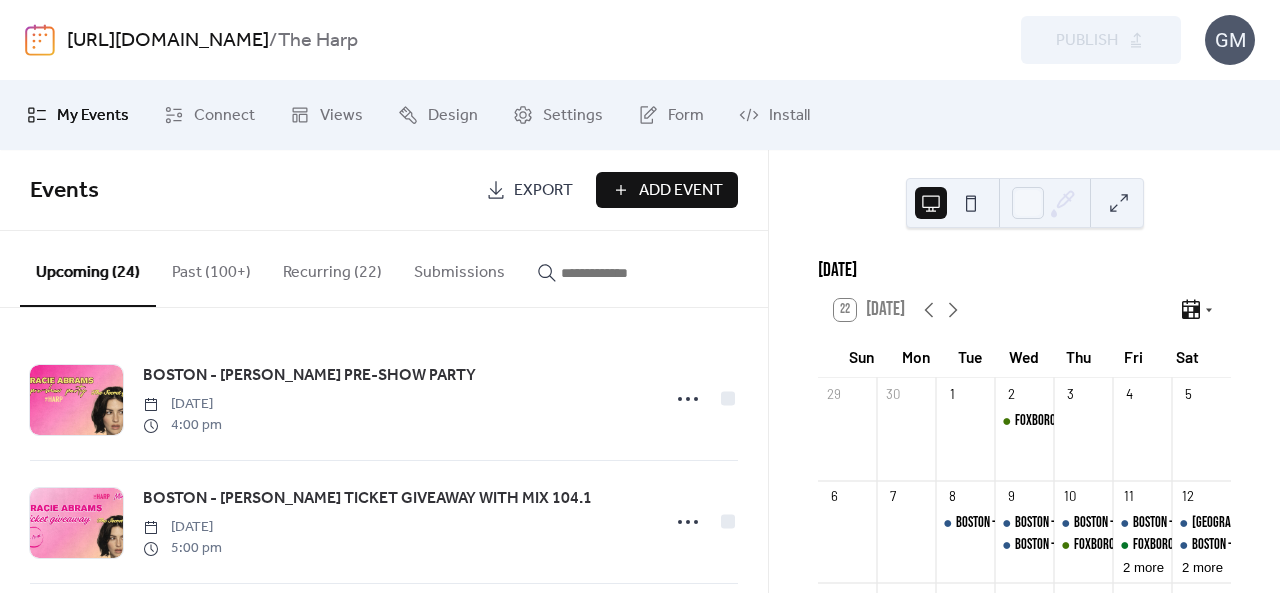 scroll, scrollTop: 0, scrollLeft: 0, axis: both 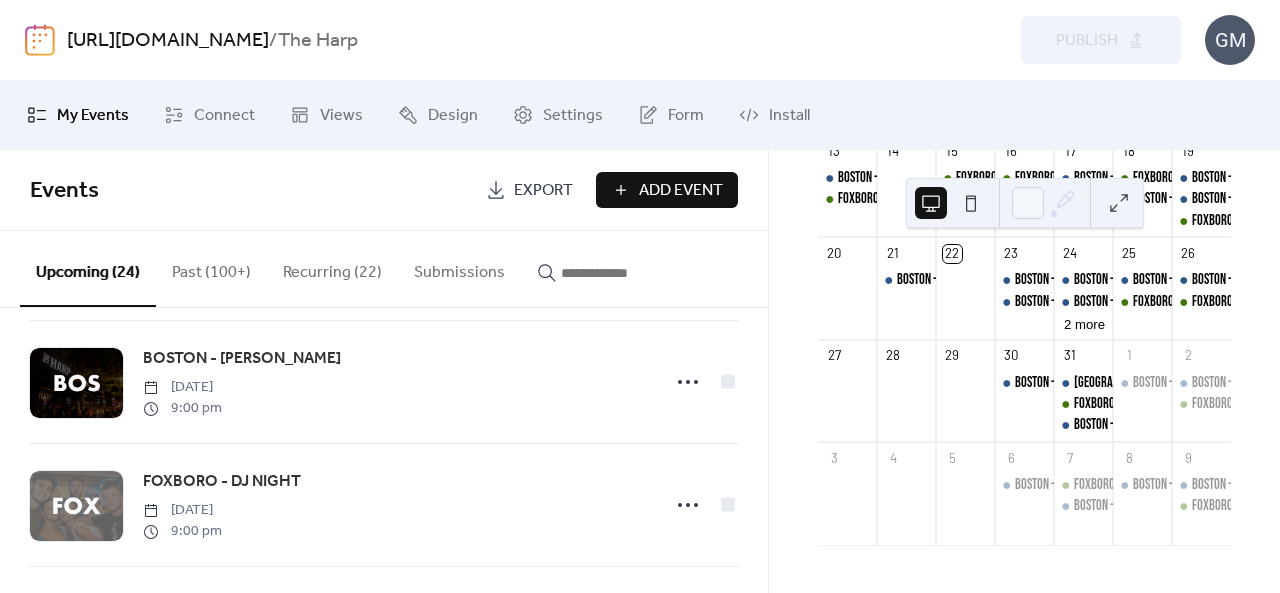 click on "Recurring (22)" at bounding box center [332, 268] 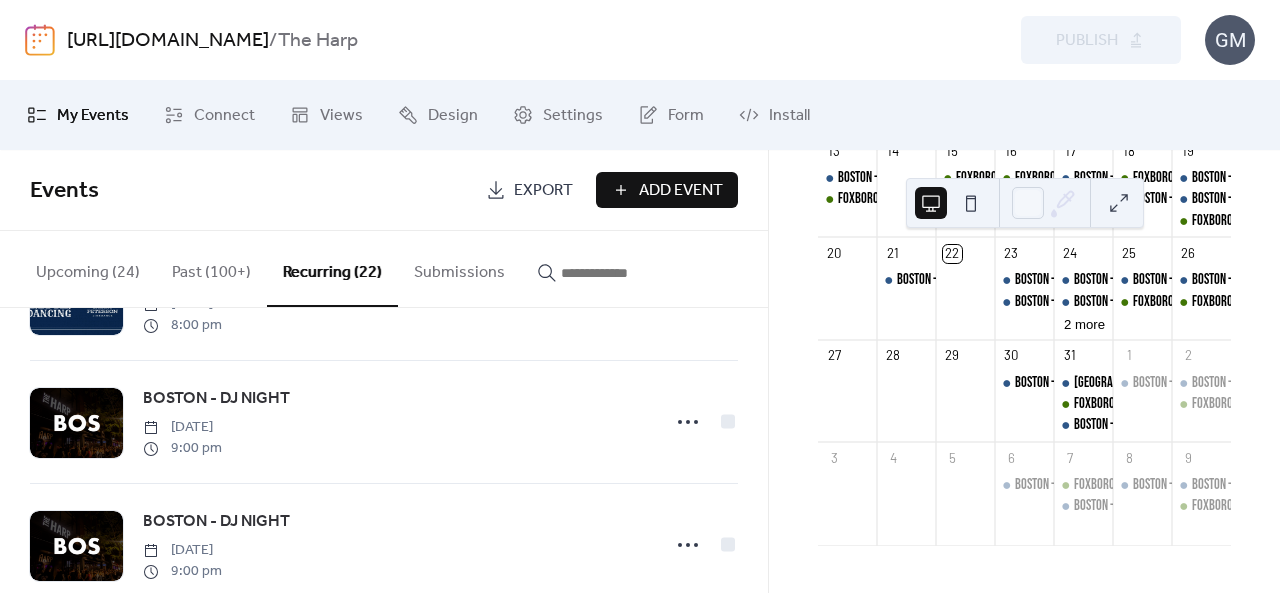 scroll, scrollTop: 2484, scrollLeft: 0, axis: vertical 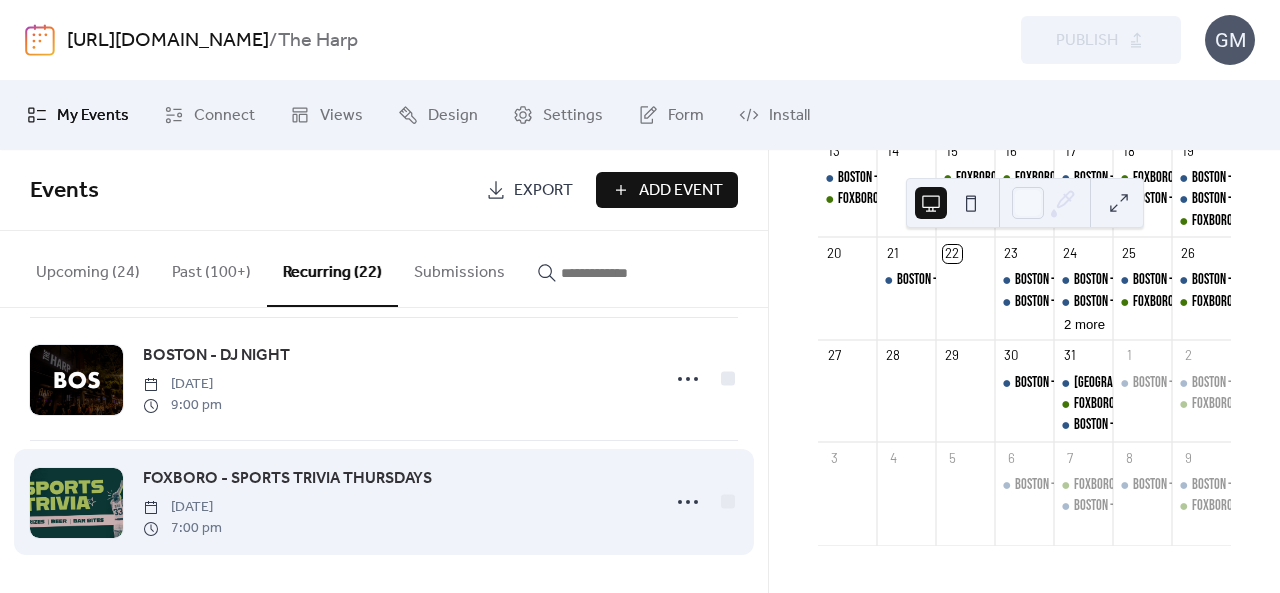 click on "FOXBORO  - SPORTS TRIVIA THURSDAYS" at bounding box center [287, 479] 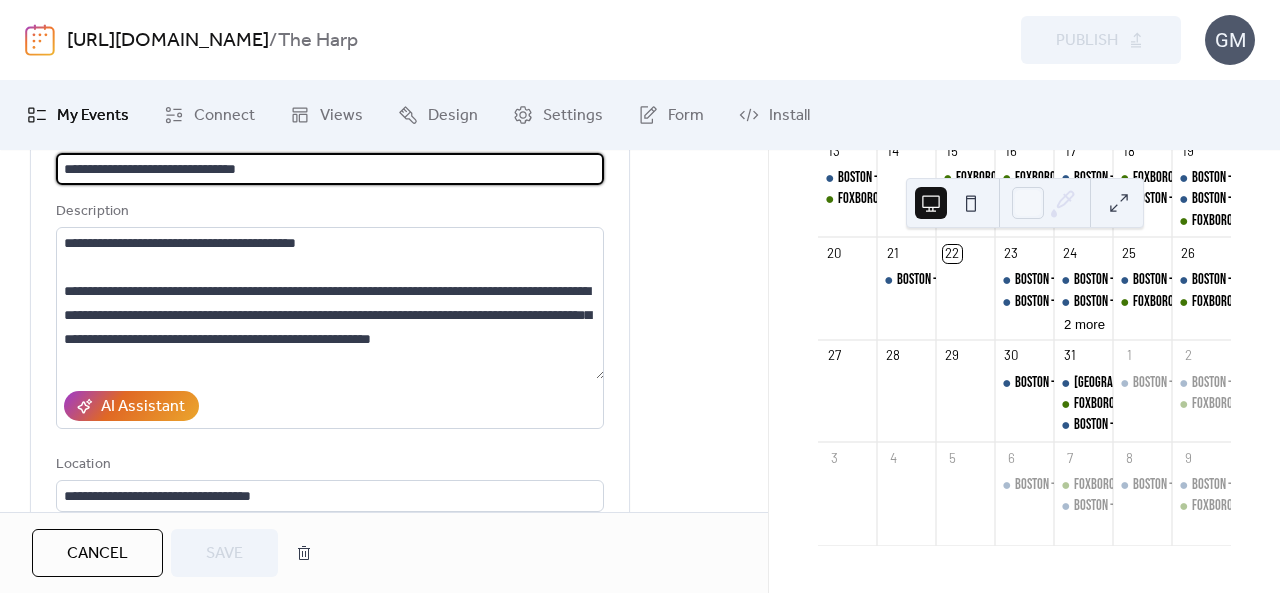 scroll, scrollTop: 131, scrollLeft: 0, axis: vertical 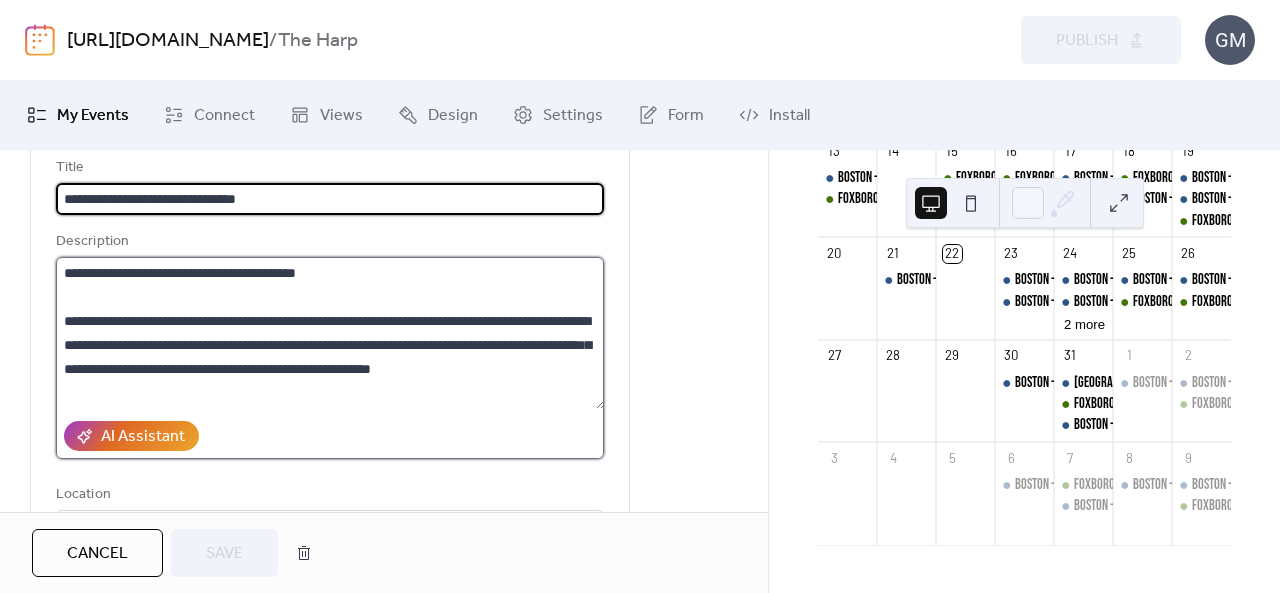 click on "**********" at bounding box center (330, 333) 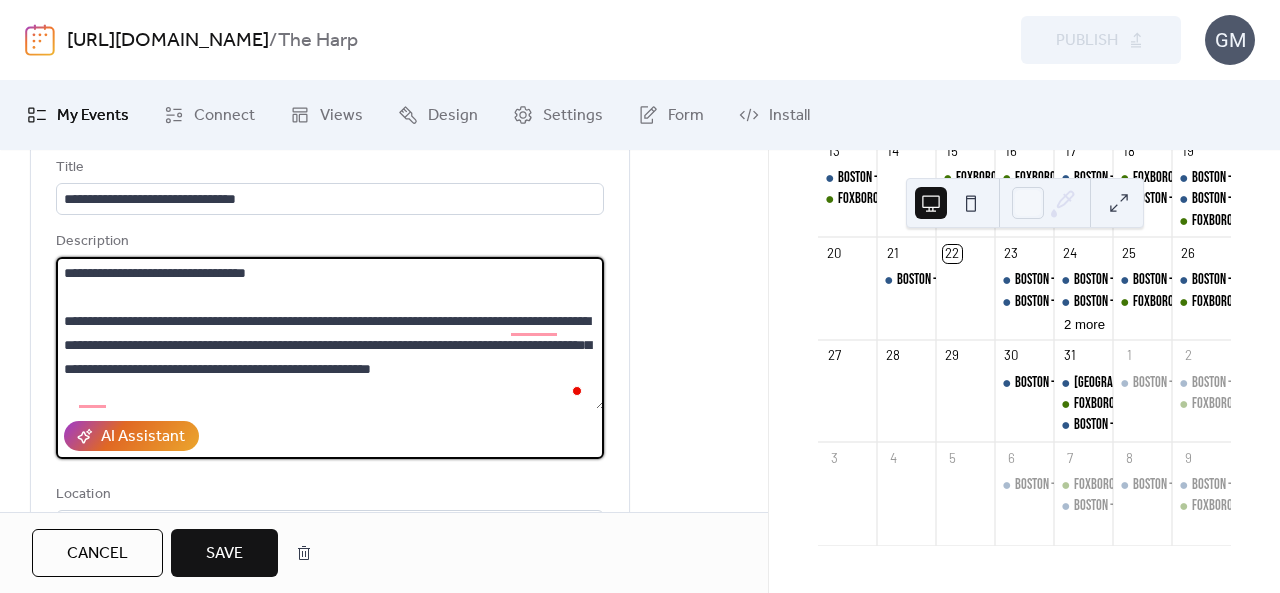 click on "**********" at bounding box center [330, 333] 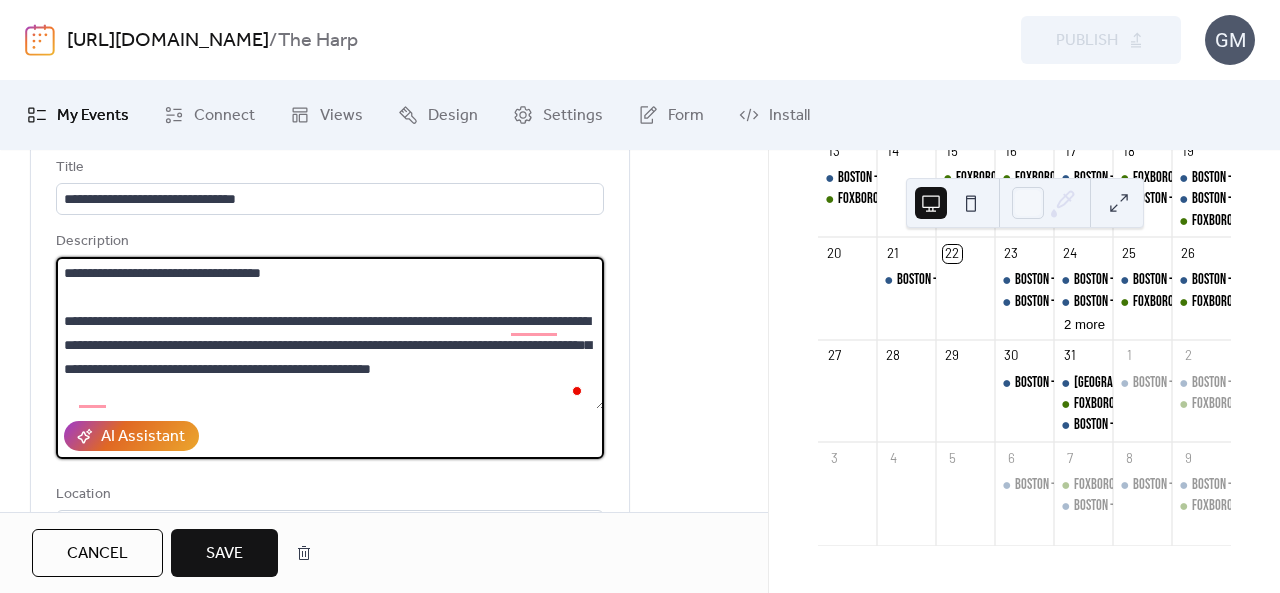 click on "**********" at bounding box center [330, 333] 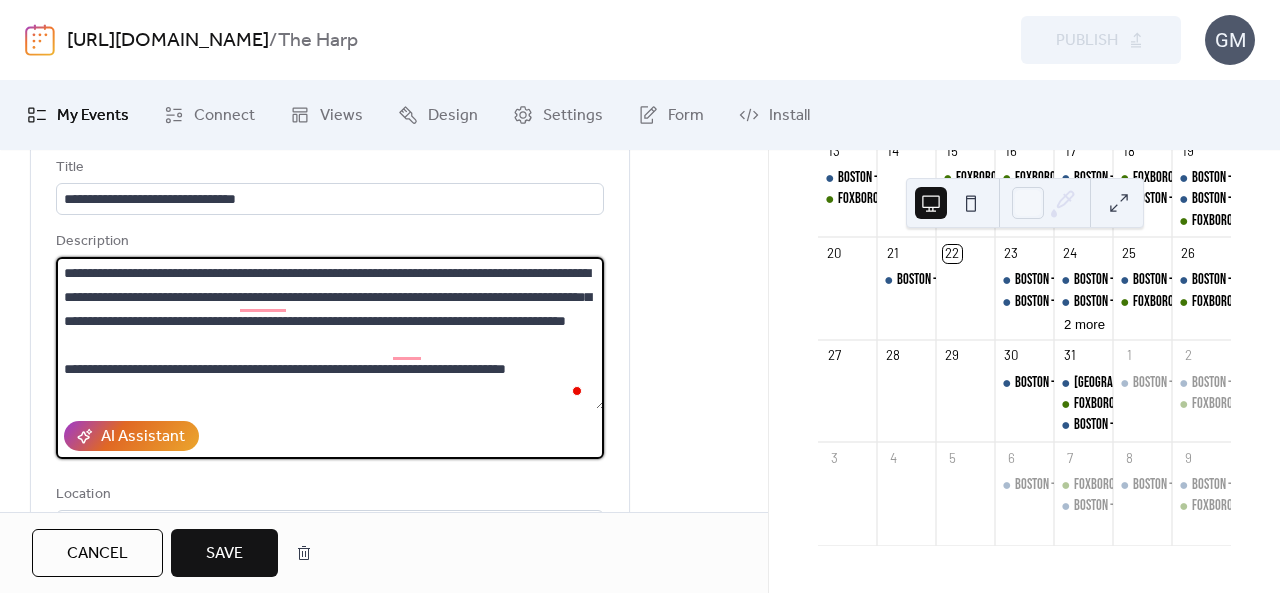 scroll, scrollTop: 48, scrollLeft: 0, axis: vertical 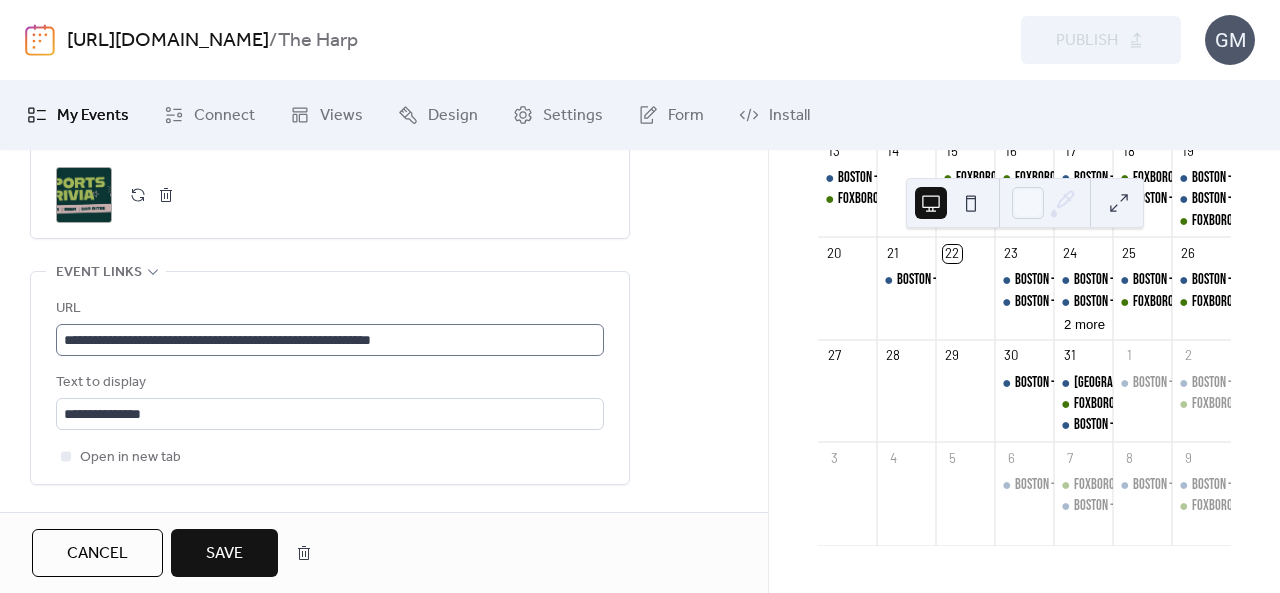 type on "**********" 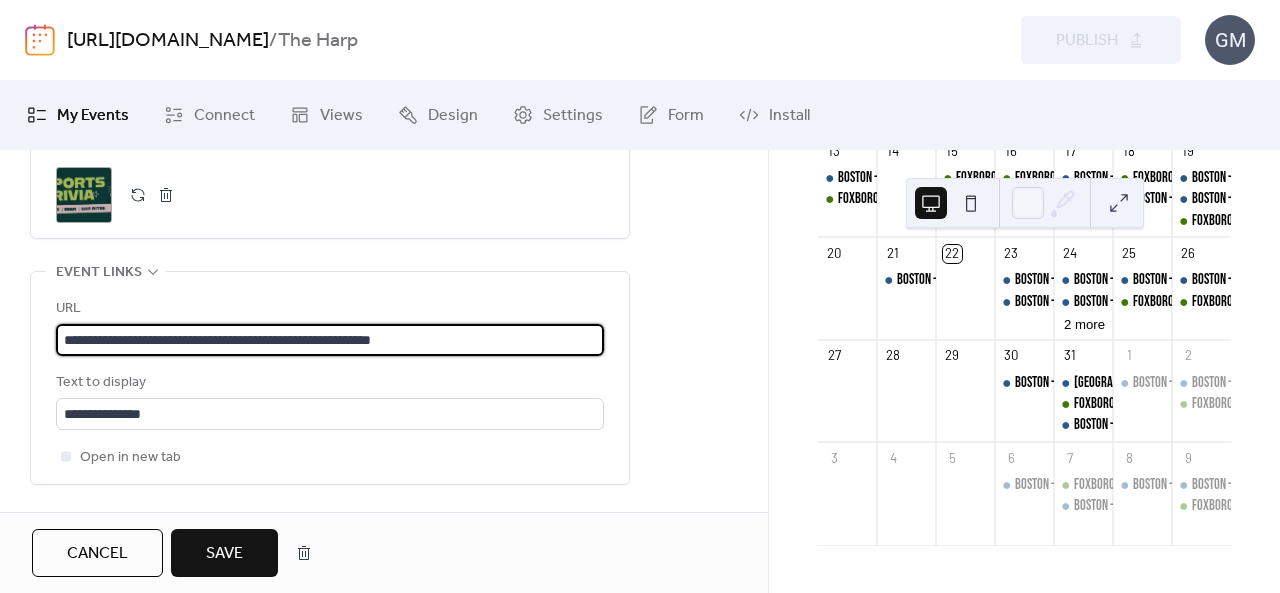 click on "**********" at bounding box center (330, 340) 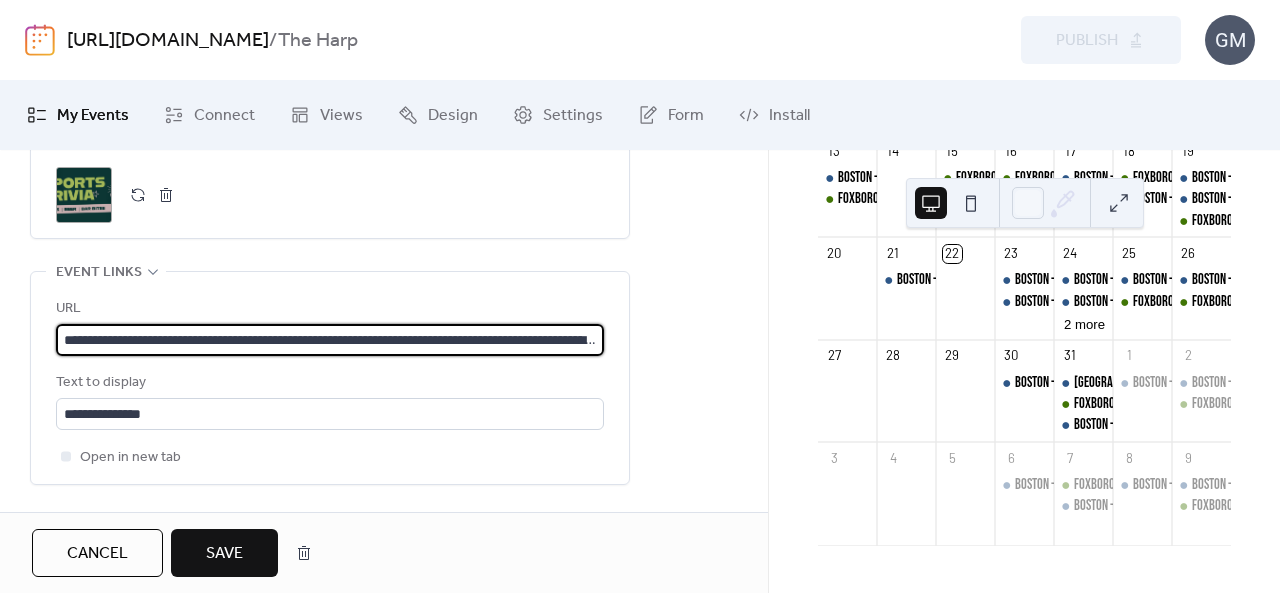 scroll, scrollTop: 0, scrollLeft: 601, axis: horizontal 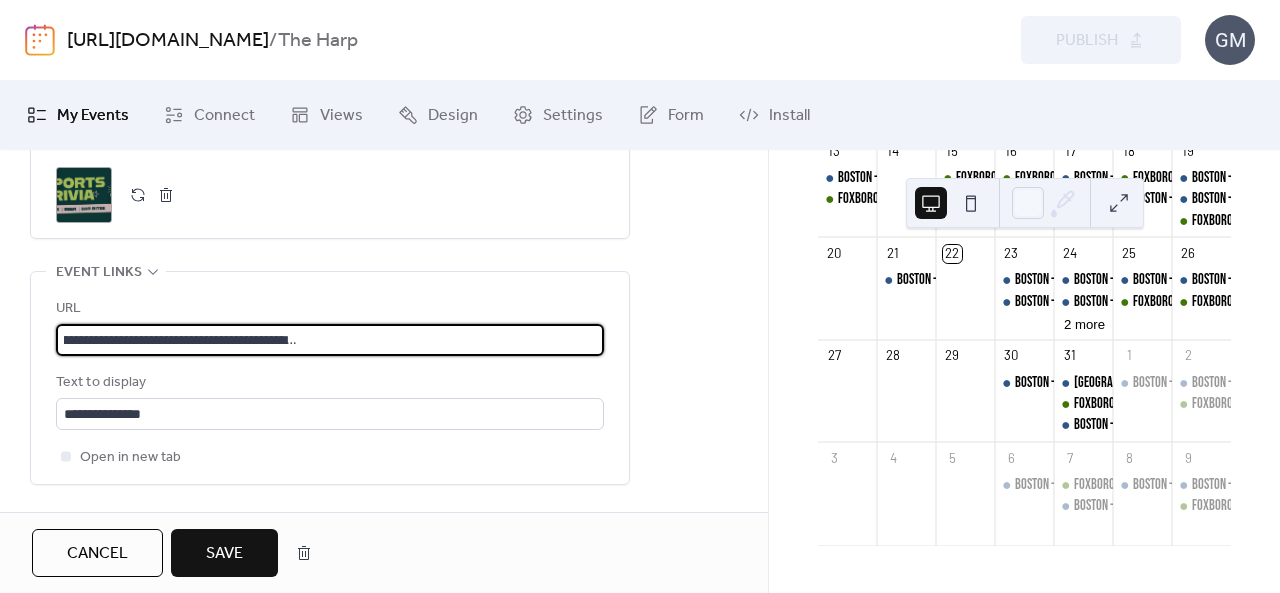 type on "**********" 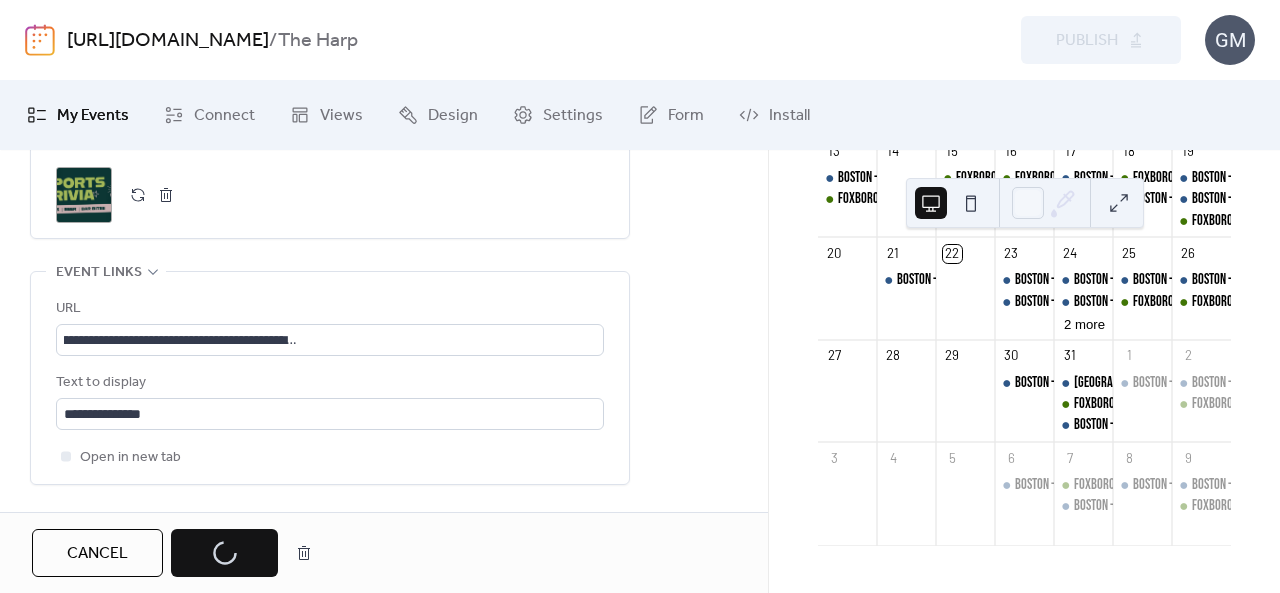 scroll, scrollTop: 0, scrollLeft: 0, axis: both 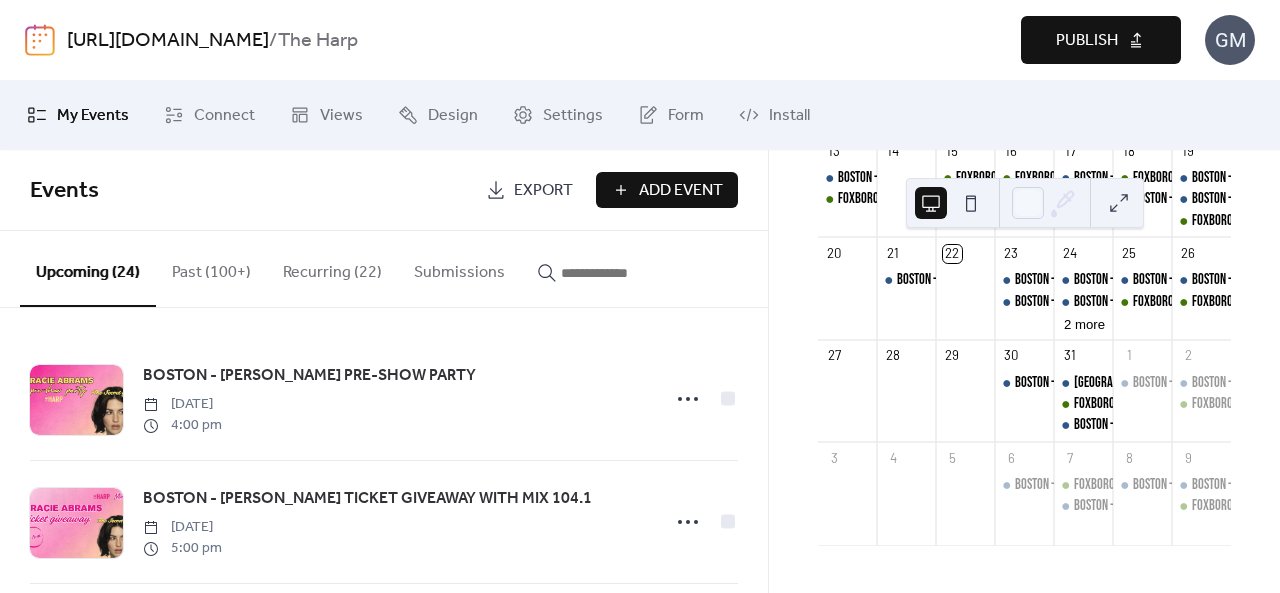 click on "Publish" at bounding box center (1087, 41) 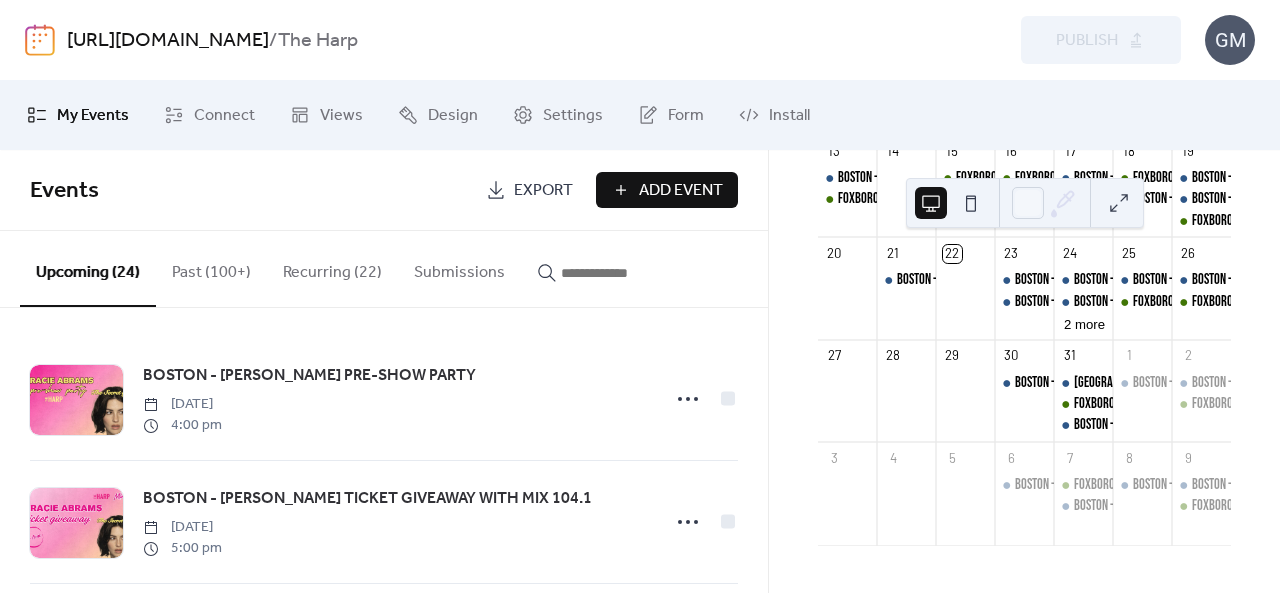 click on "Add Event" at bounding box center (681, 191) 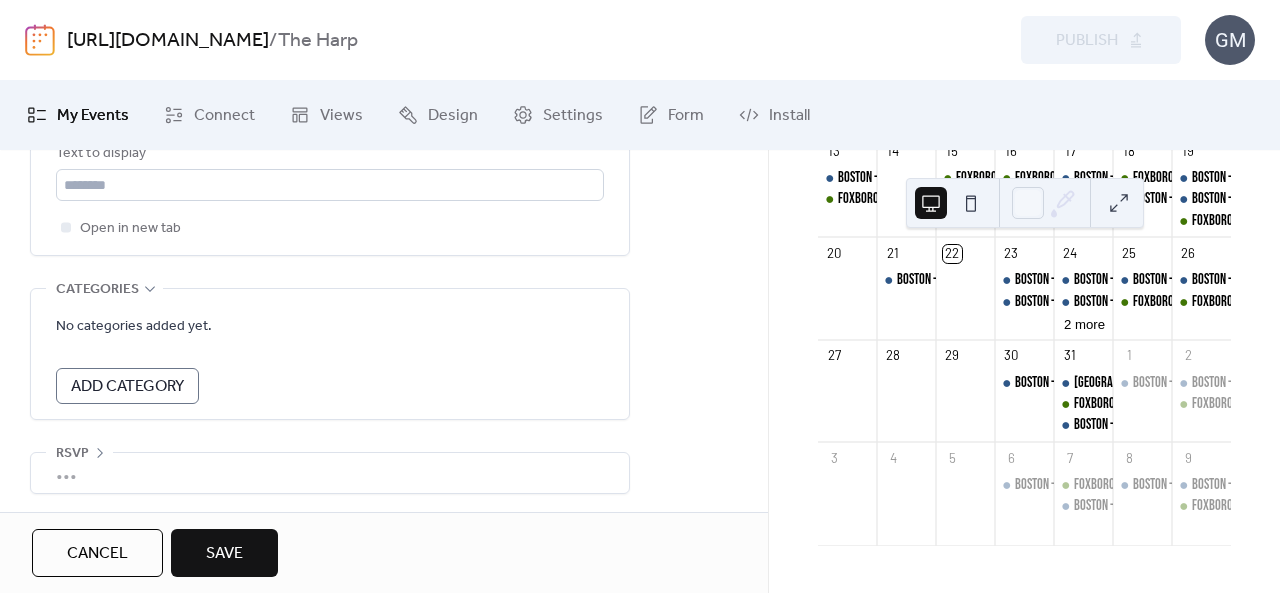 scroll, scrollTop: 1094, scrollLeft: 0, axis: vertical 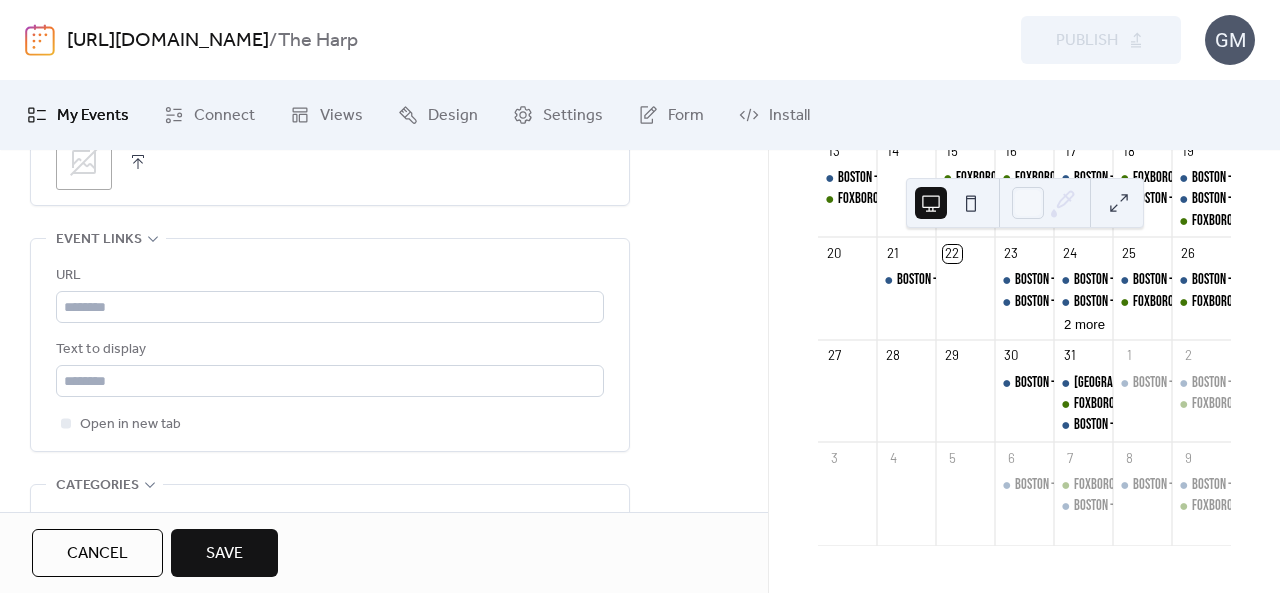 type on "**********" 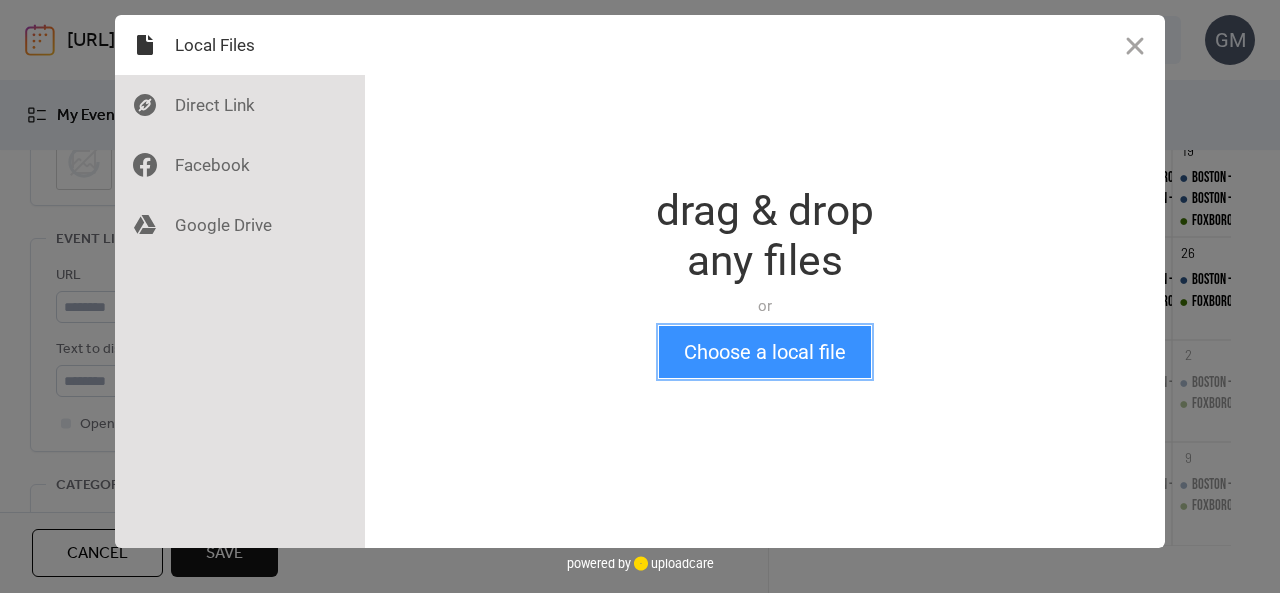 click on "Choose a local file" at bounding box center [765, 352] 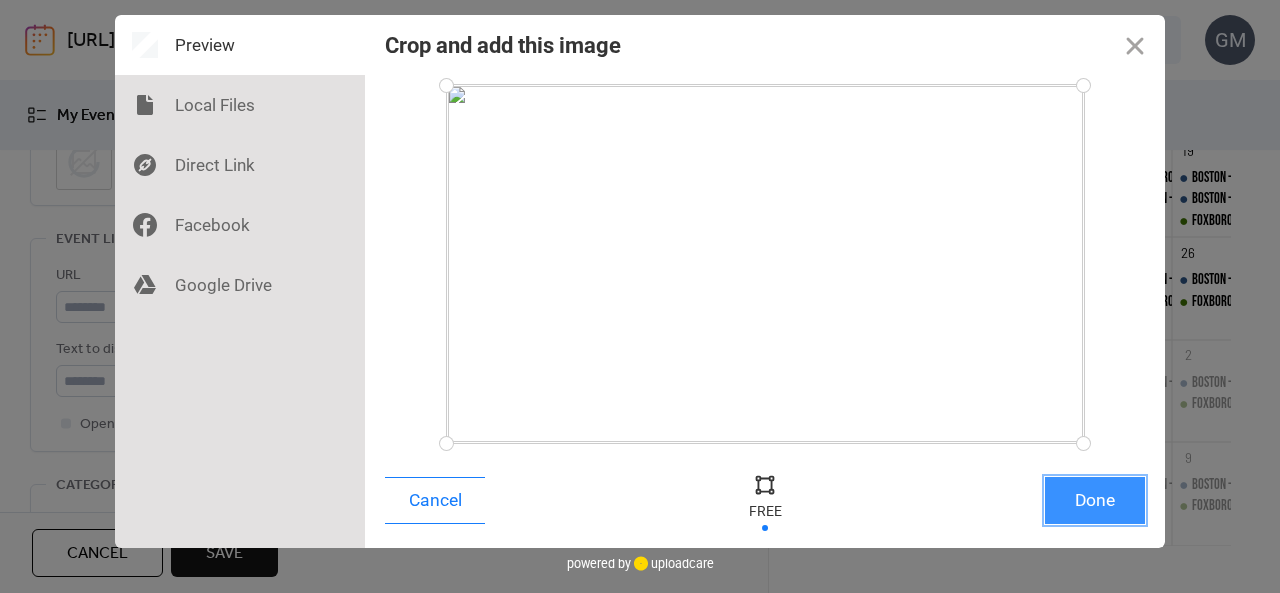 click on "Done" at bounding box center (1095, 500) 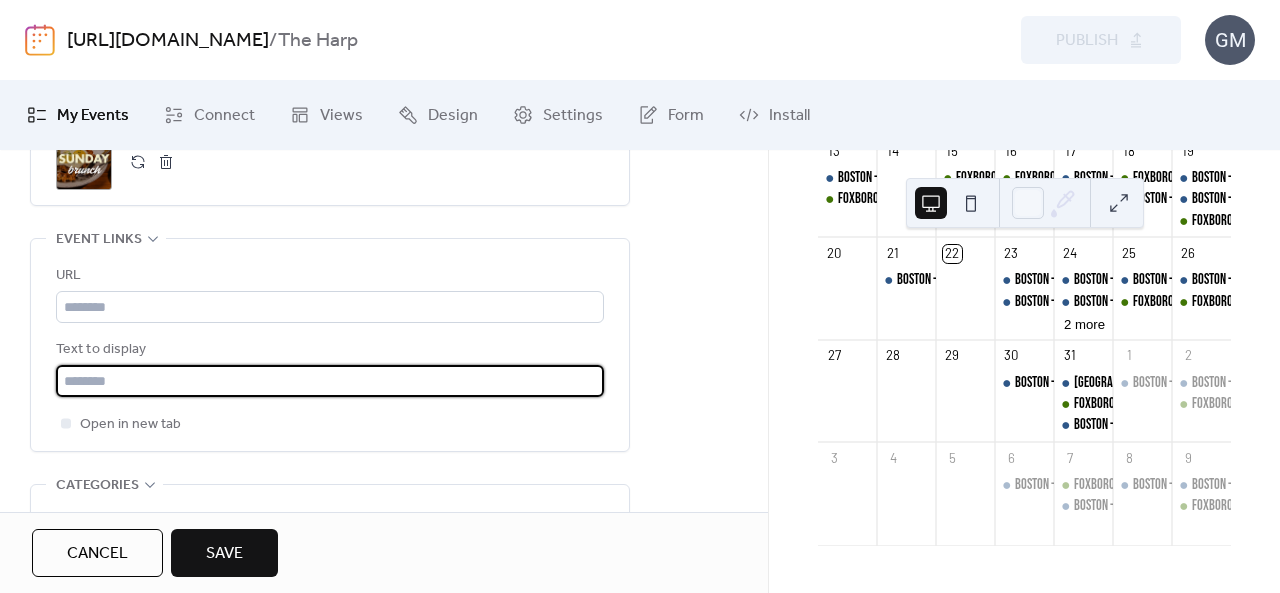 click at bounding box center [330, 381] 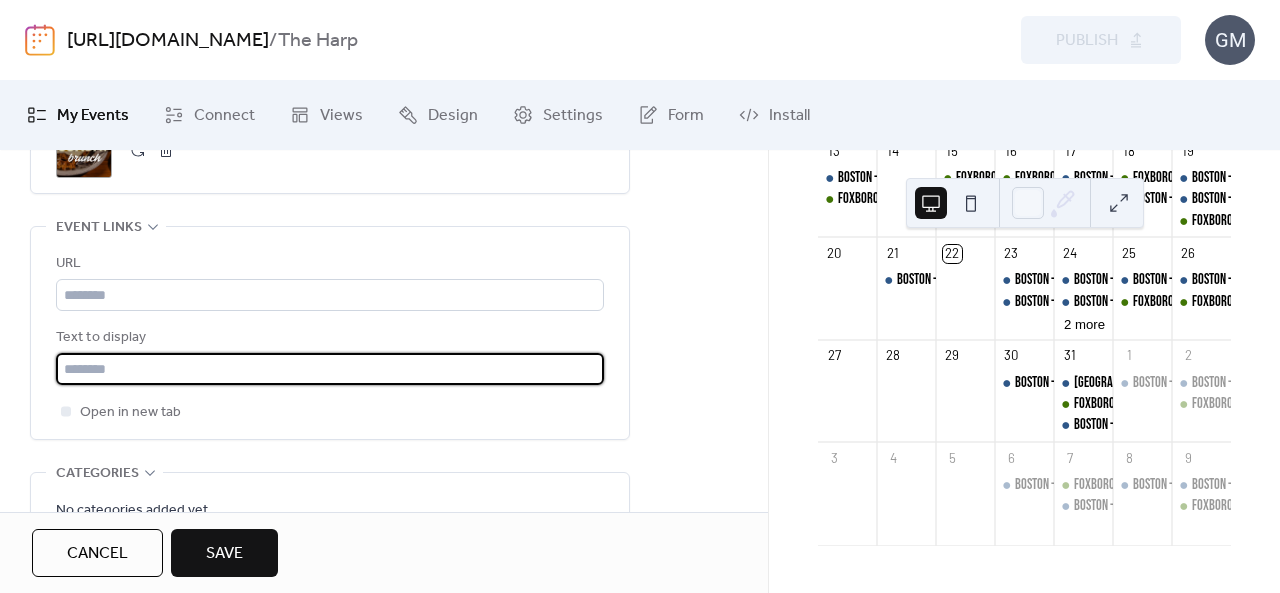 scroll, scrollTop: 1106, scrollLeft: 0, axis: vertical 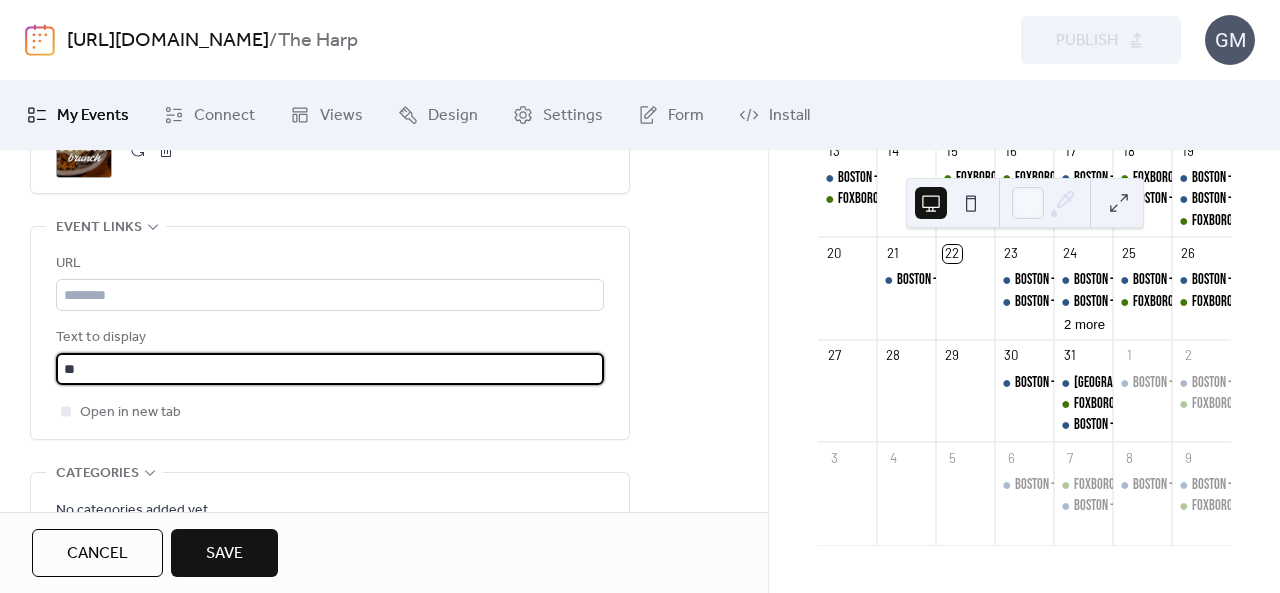 type on "**********" 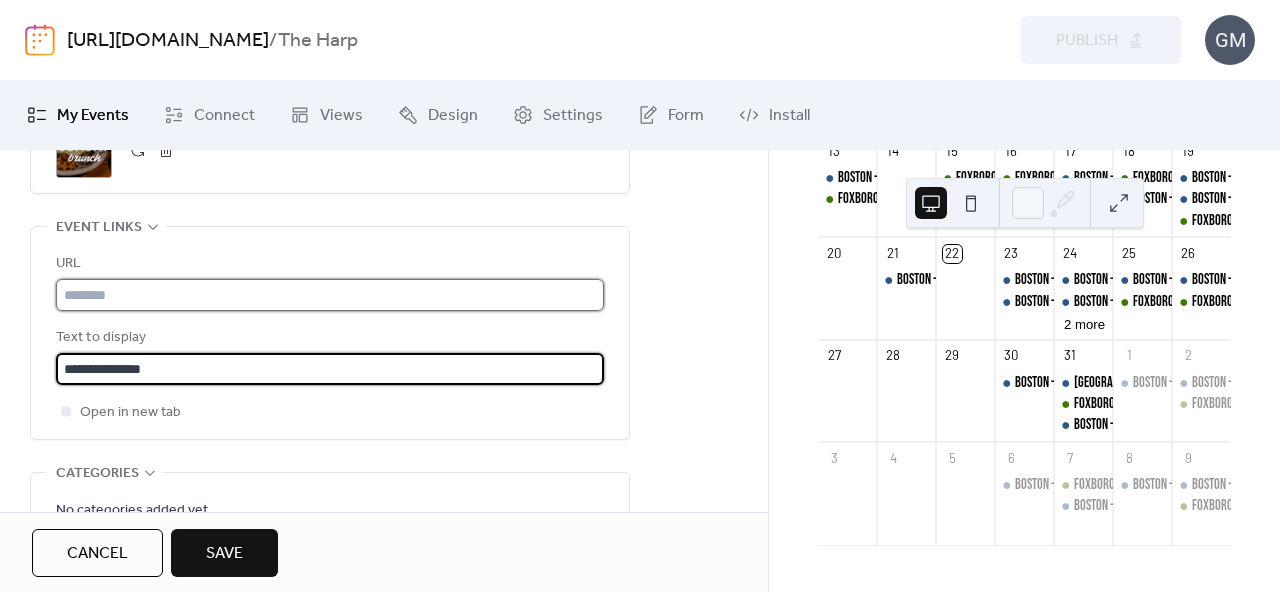 click at bounding box center (330, 295) 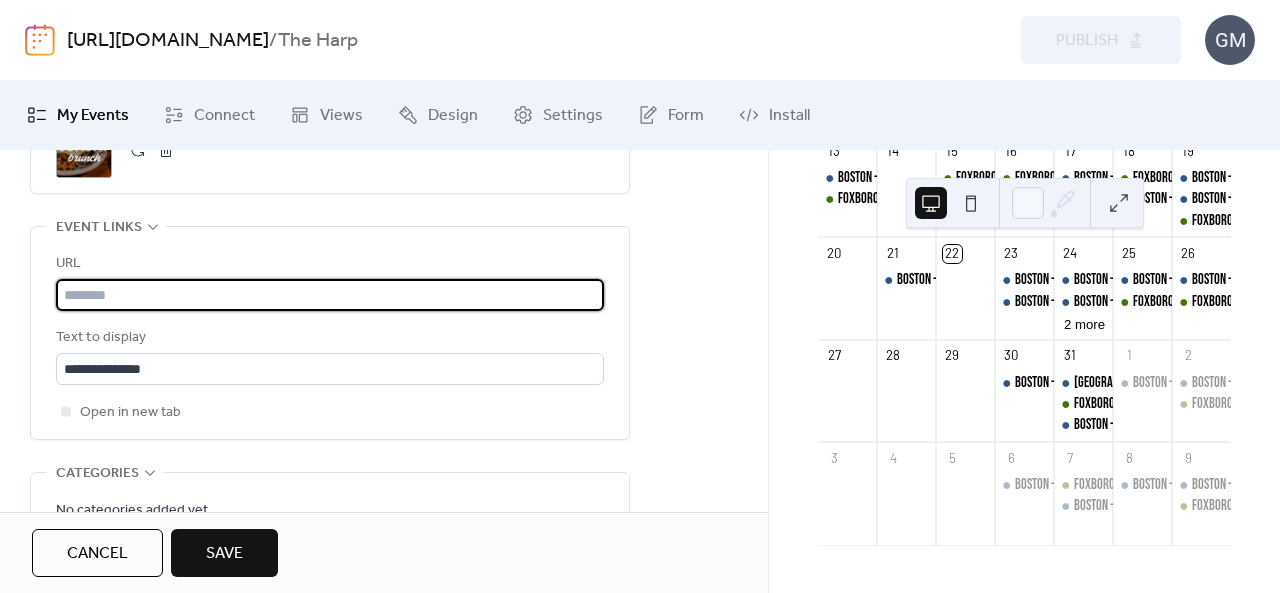 paste on "**********" 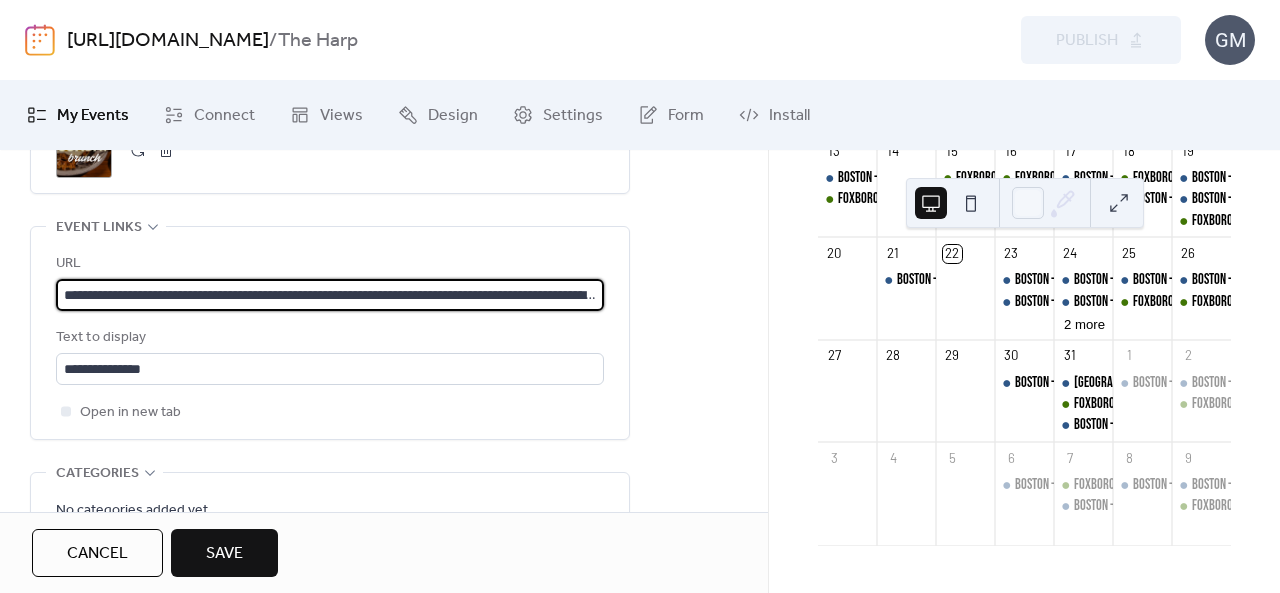 scroll, scrollTop: 0, scrollLeft: 601, axis: horizontal 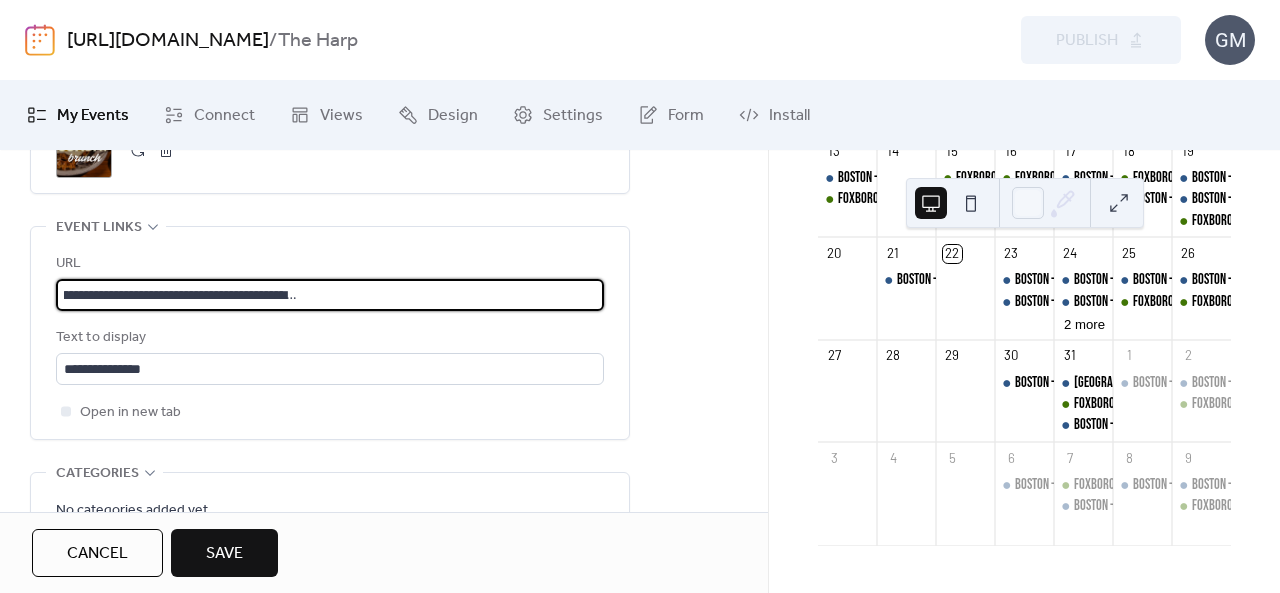 type on "**********" 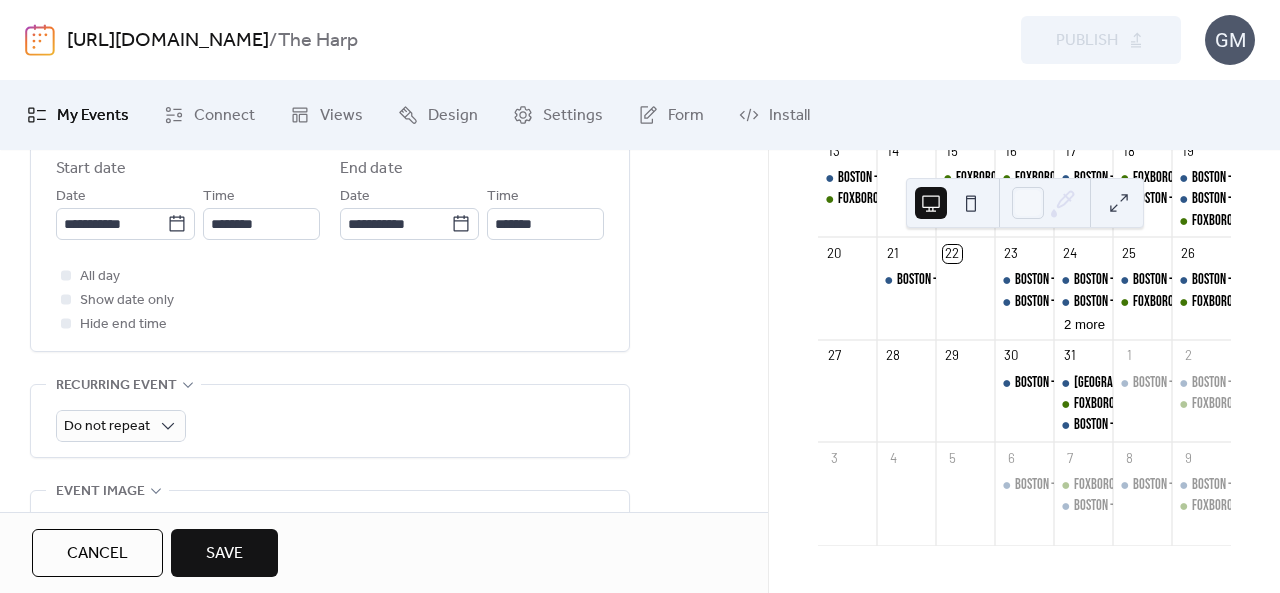 scroll, scrollTop: 708, scrollLeft: 0, axis: vertical 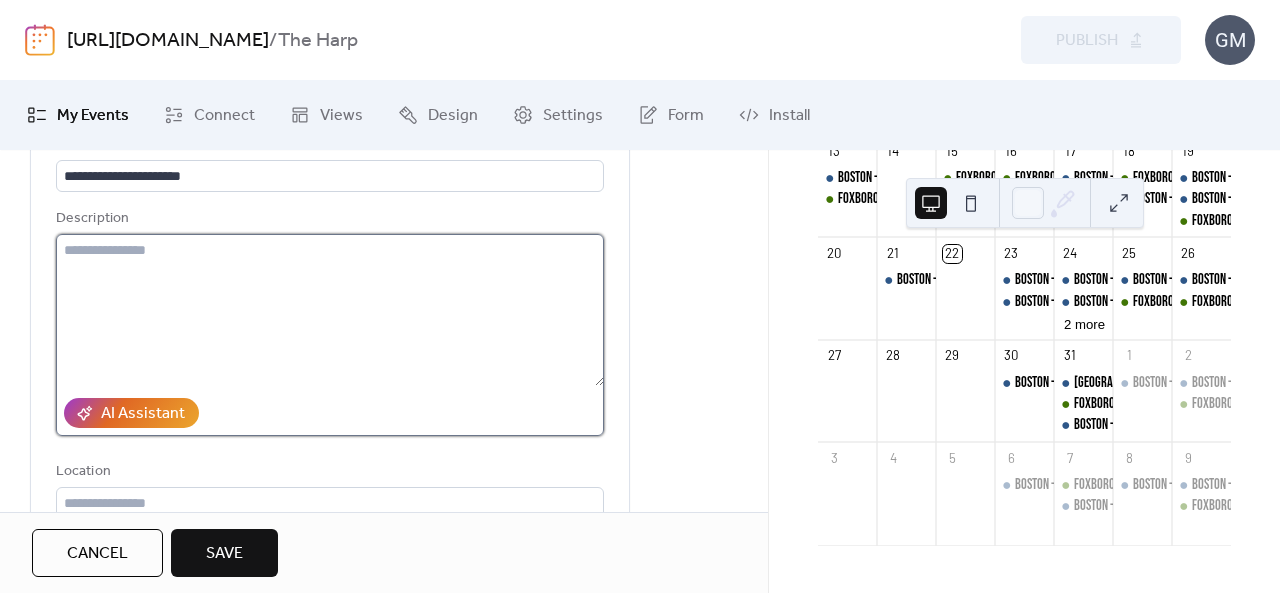 click at bounding box center [330, 310] 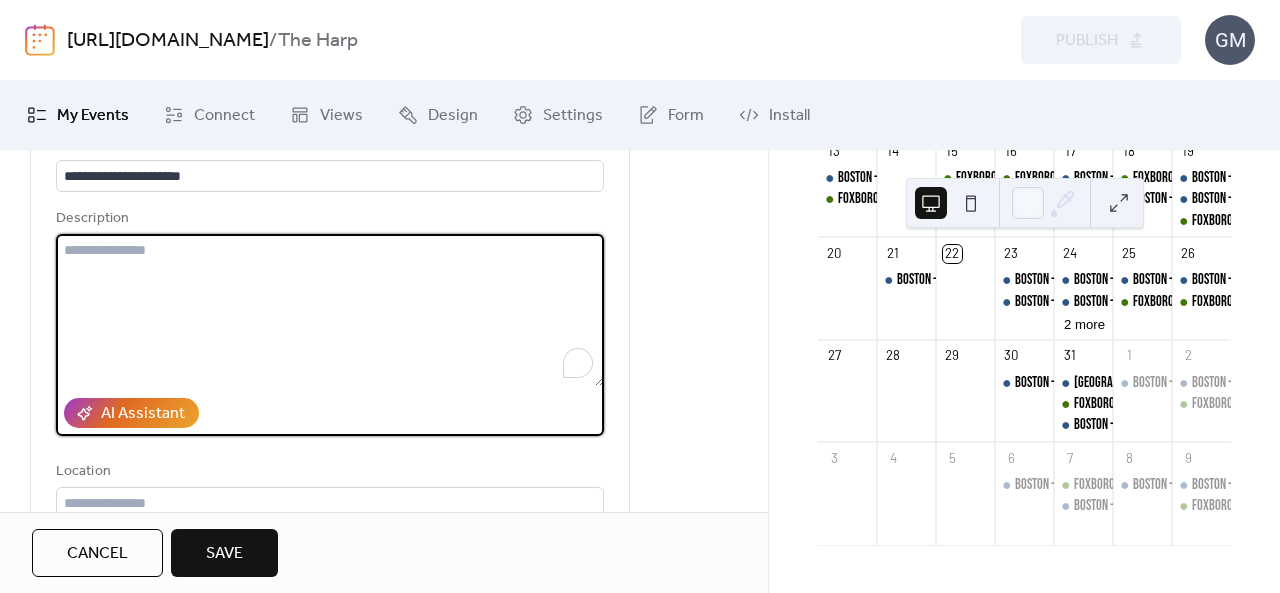 paste on "**********" 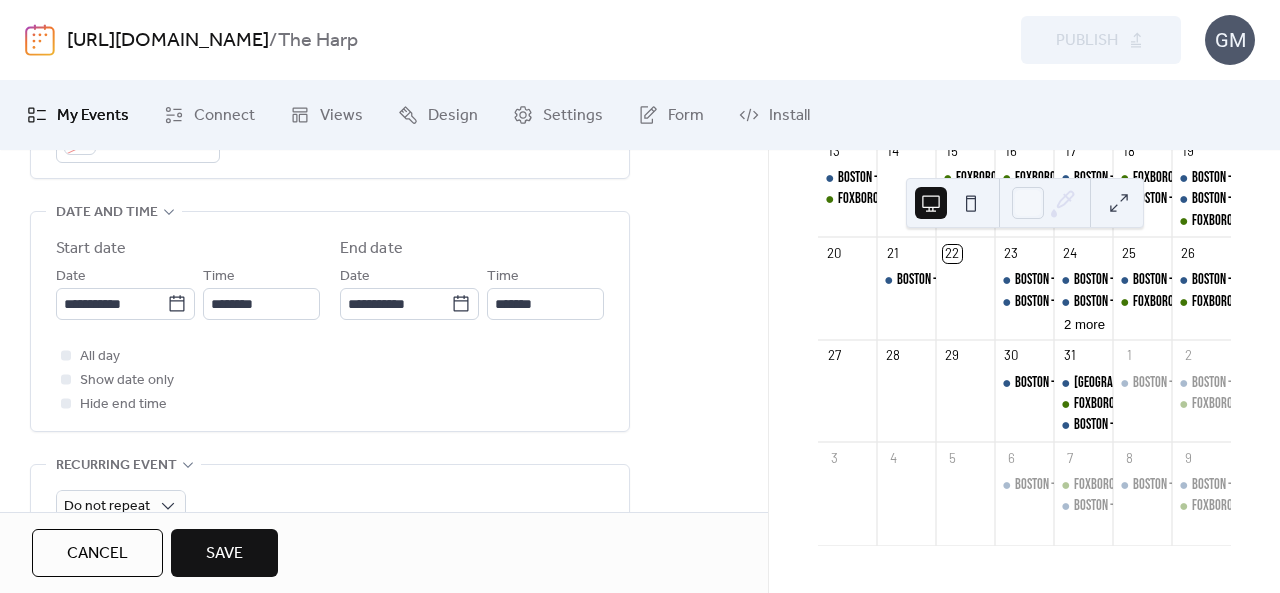 scroll, scrollTop: 462, scrollLeft: 0, axis: vertical 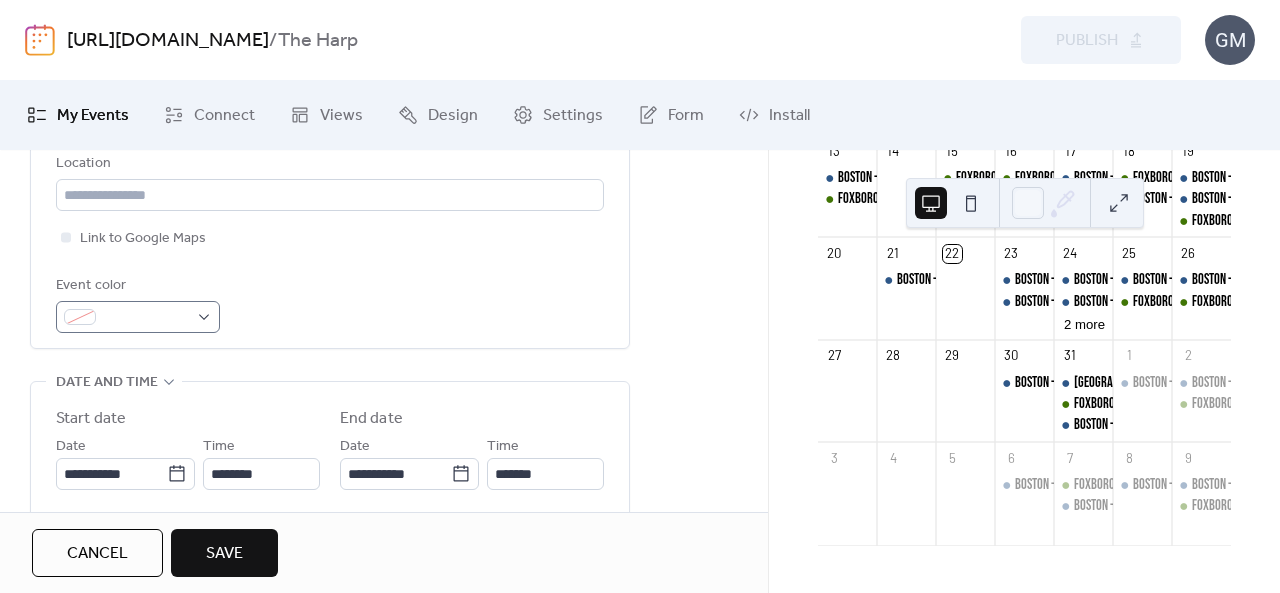 type on "**********" 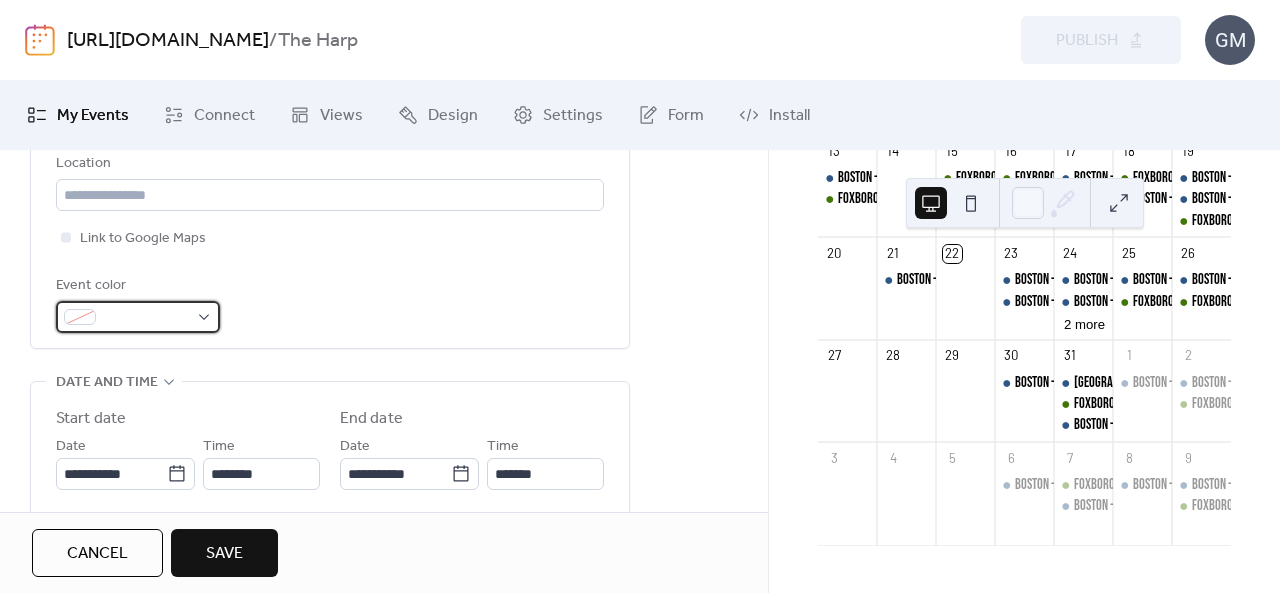 click at bounding box center (146, 318) 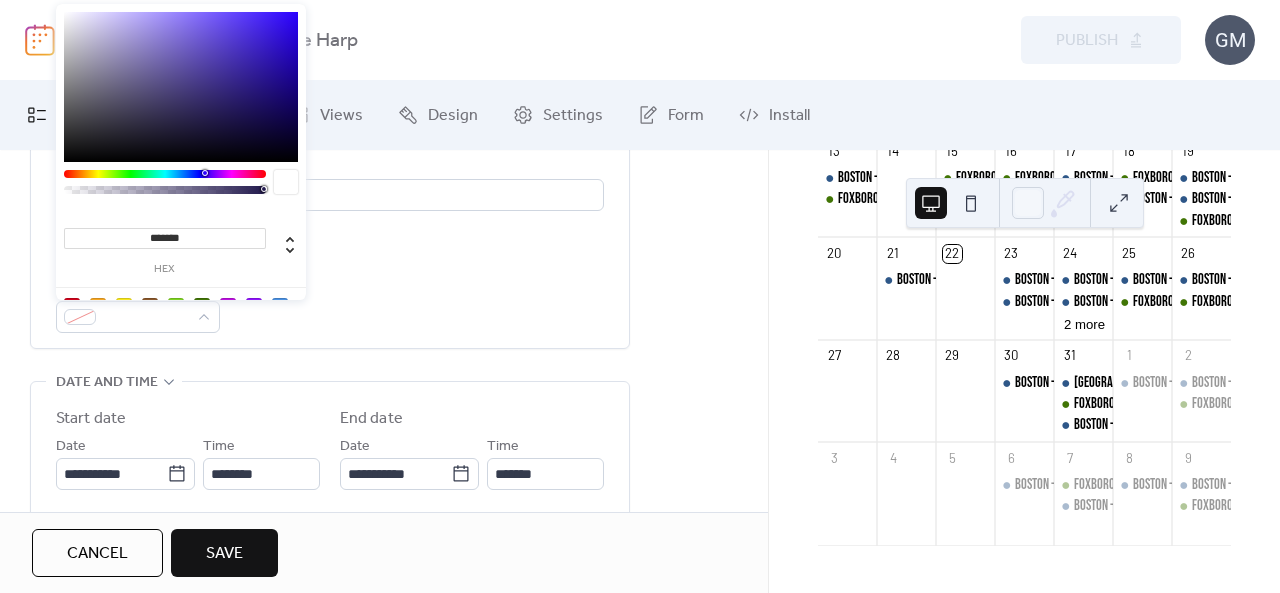 click at bounding box center [202, 306] 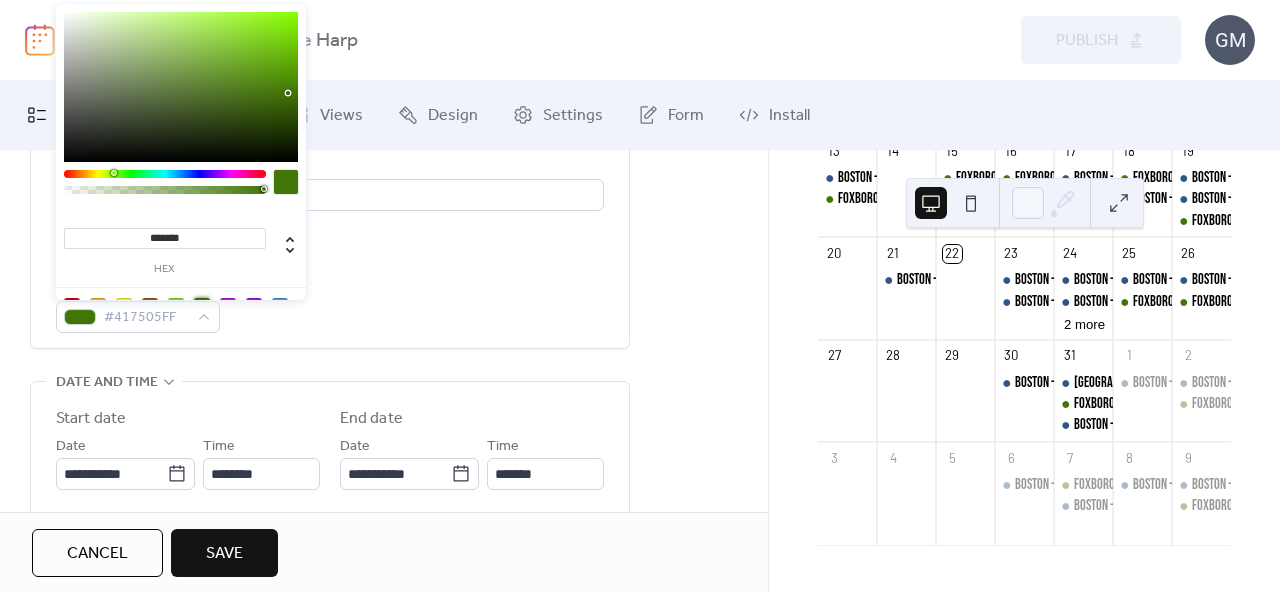 click on "Event color #417505FF" at bounding box center [330, 303] 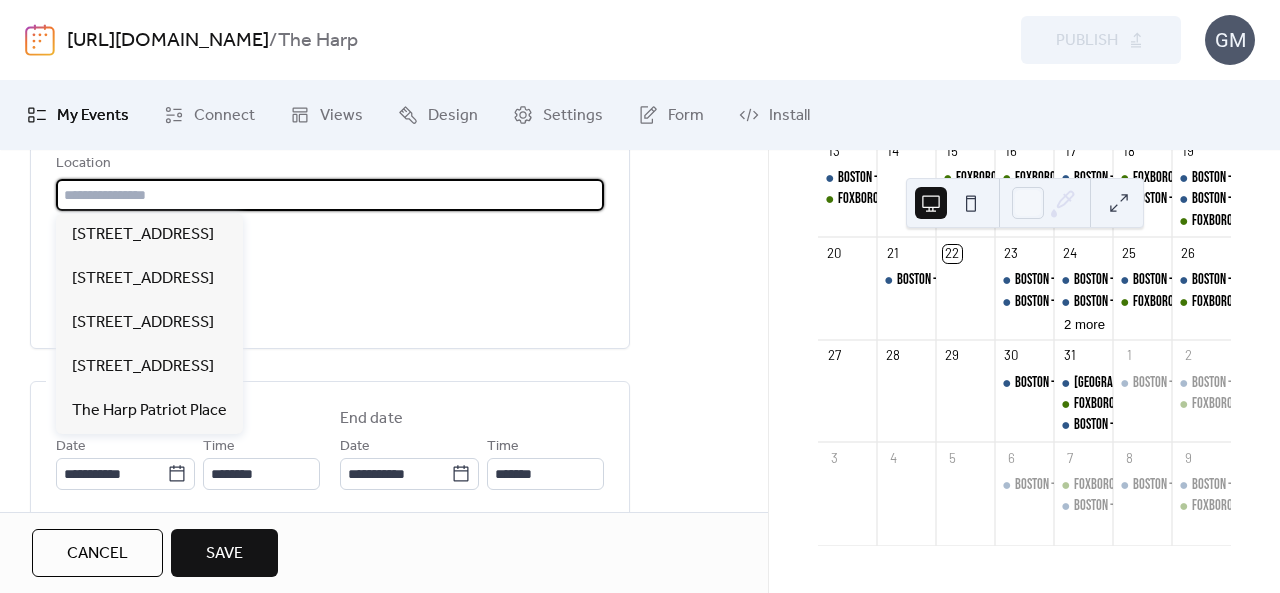 click at bounding box center (330, 195) 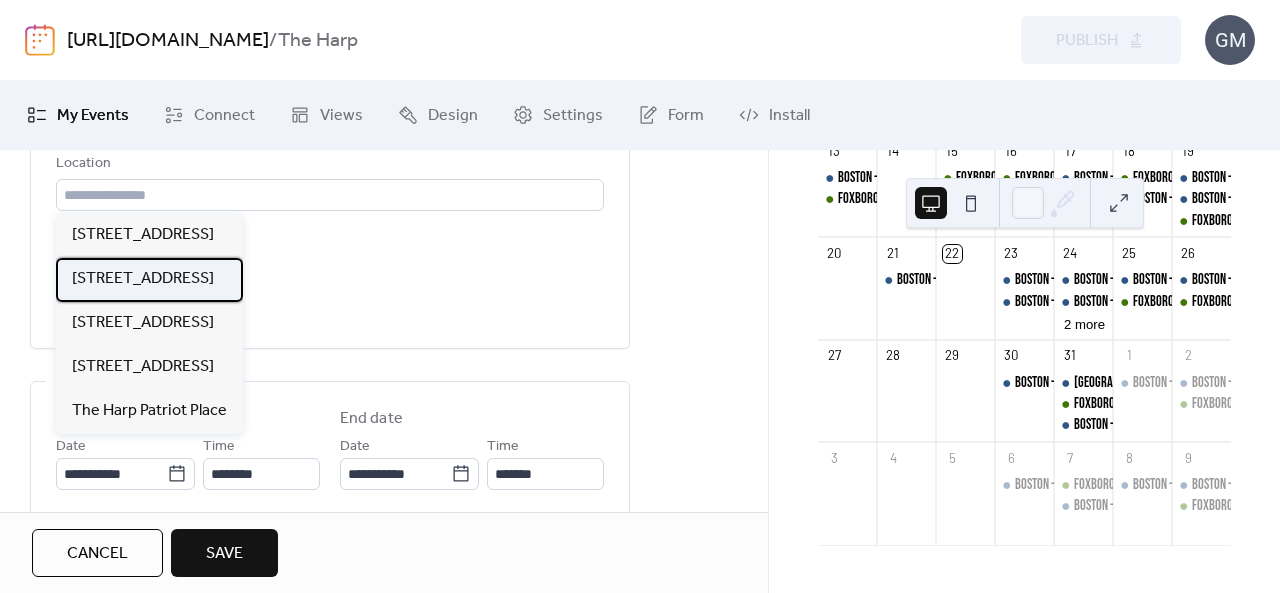 click on "[STREET_ADDRESS]" at bounding box center [149, 280] 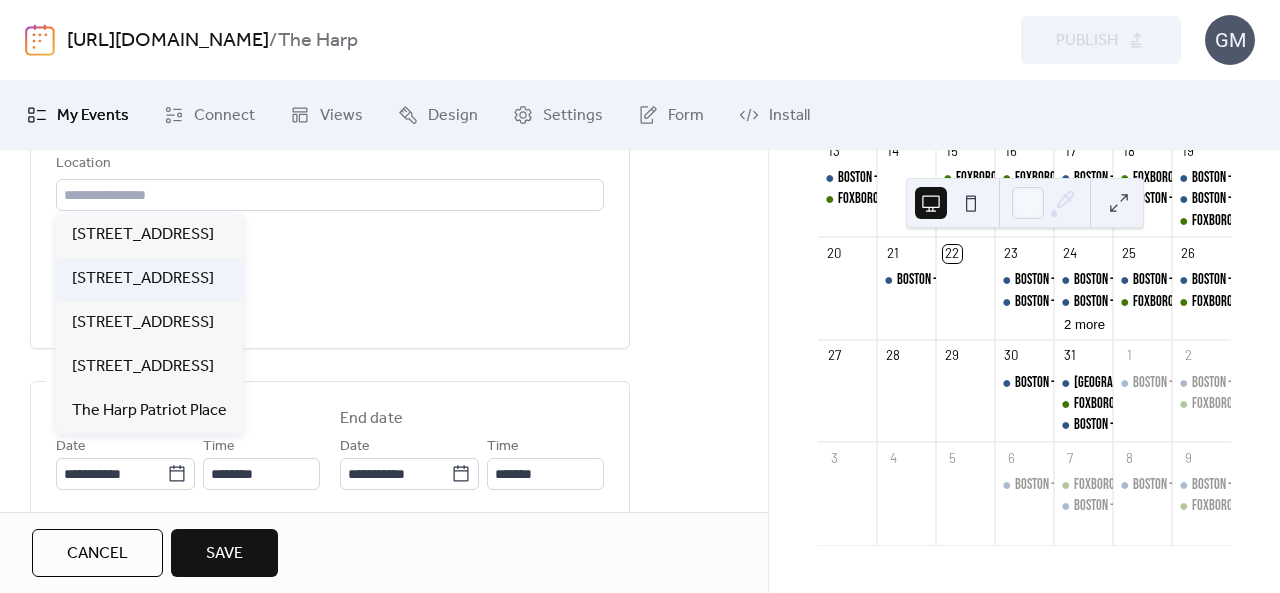 type on "**********" 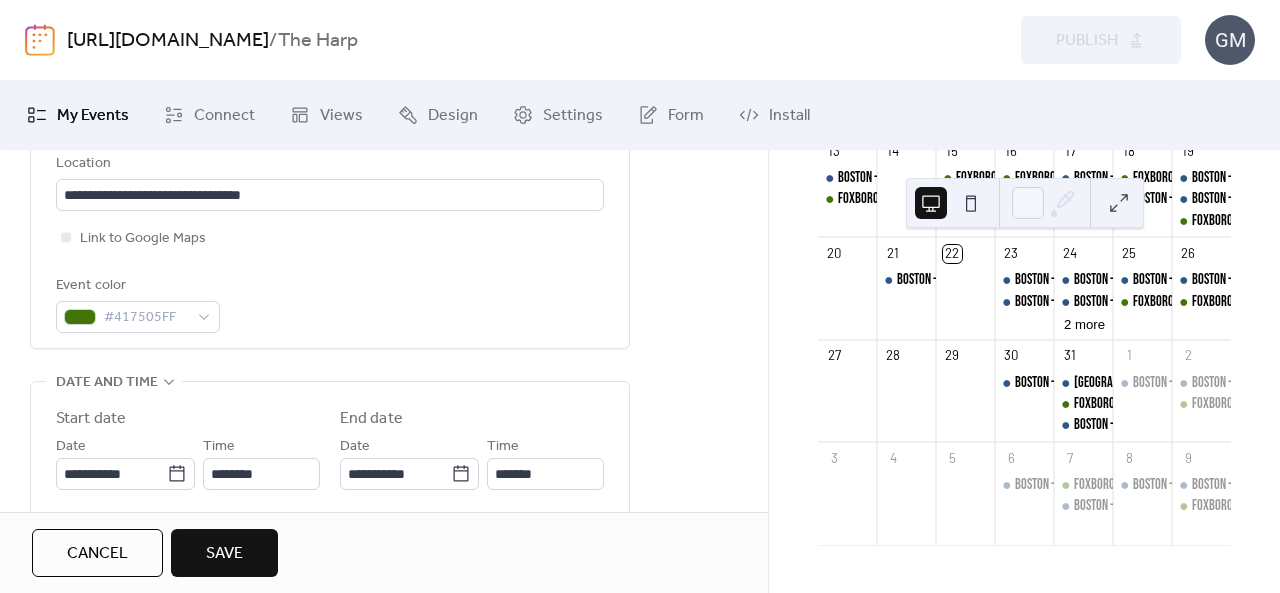 scroll, scrollTop: 740, scrollLeft: 0, axis: vertical 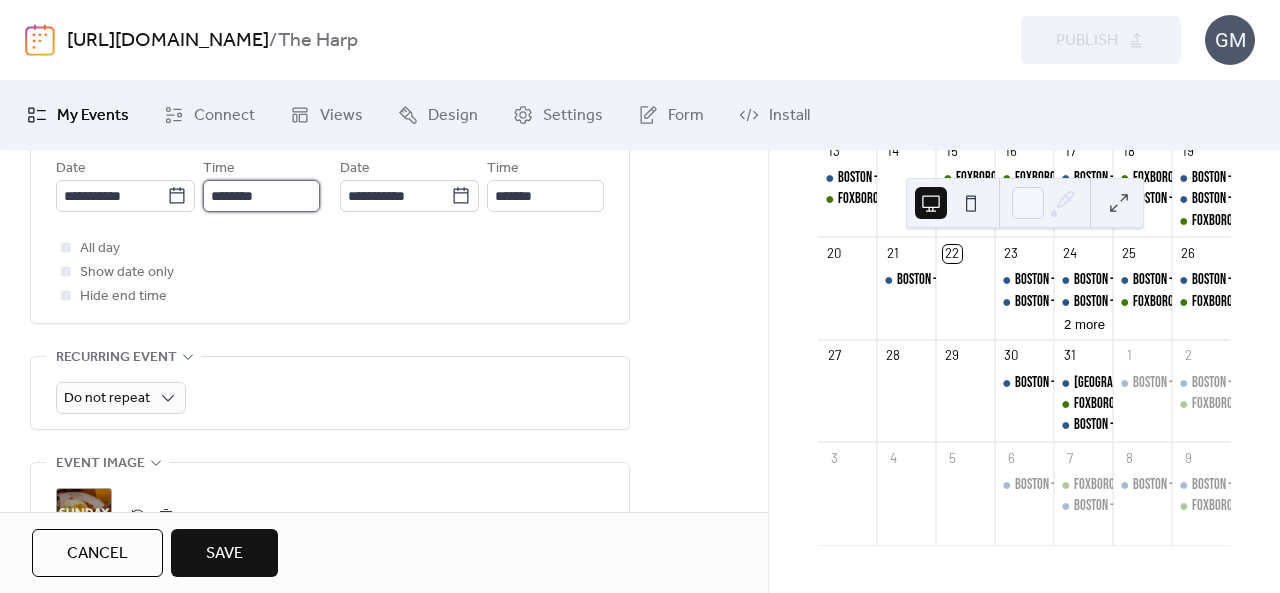 click on "********" at bounding box center [261, 196] 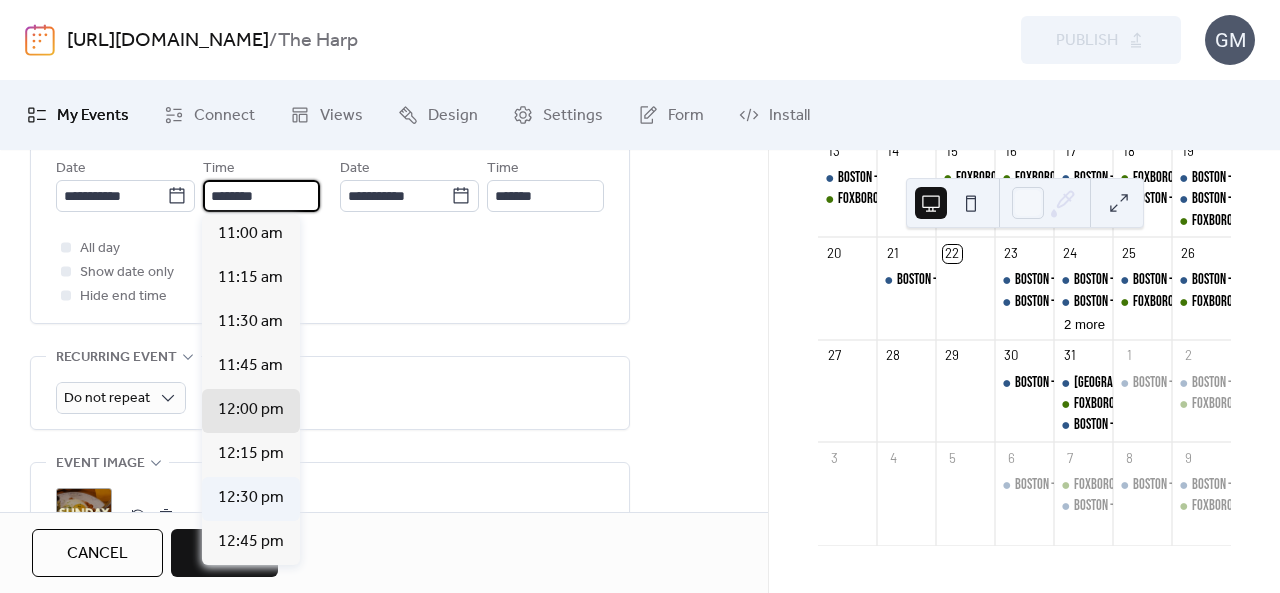 scroll, scrollTop: 1880, scrollLeft: 0, axis: vertical 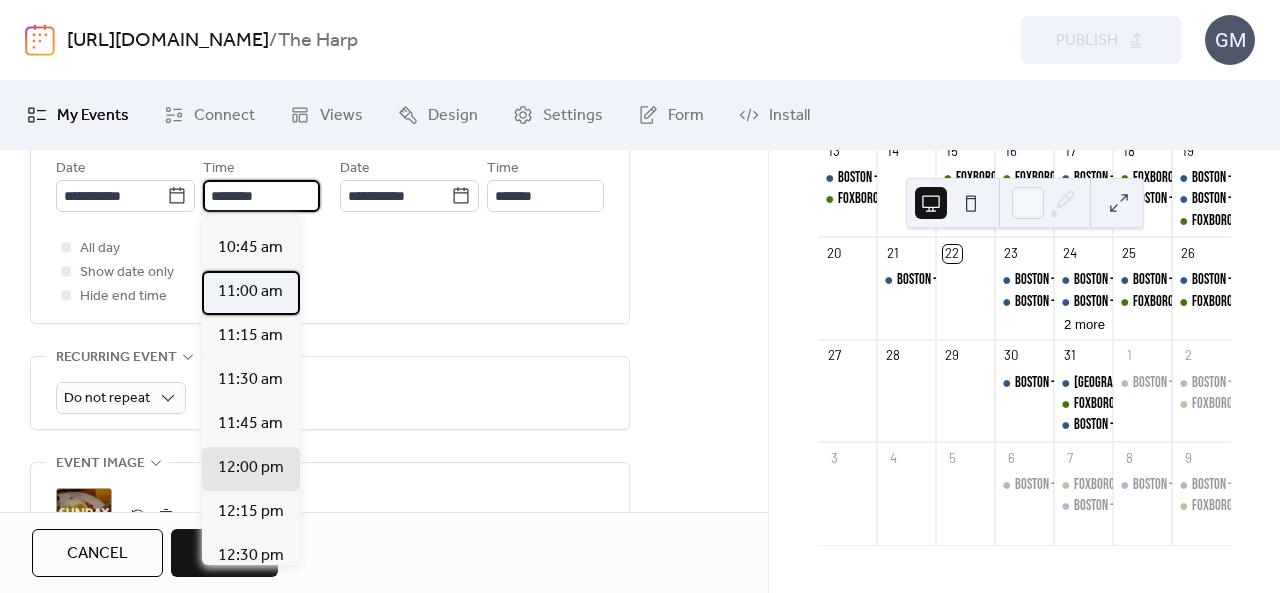 click on "11:00 am" at bounding box center [250, 292] 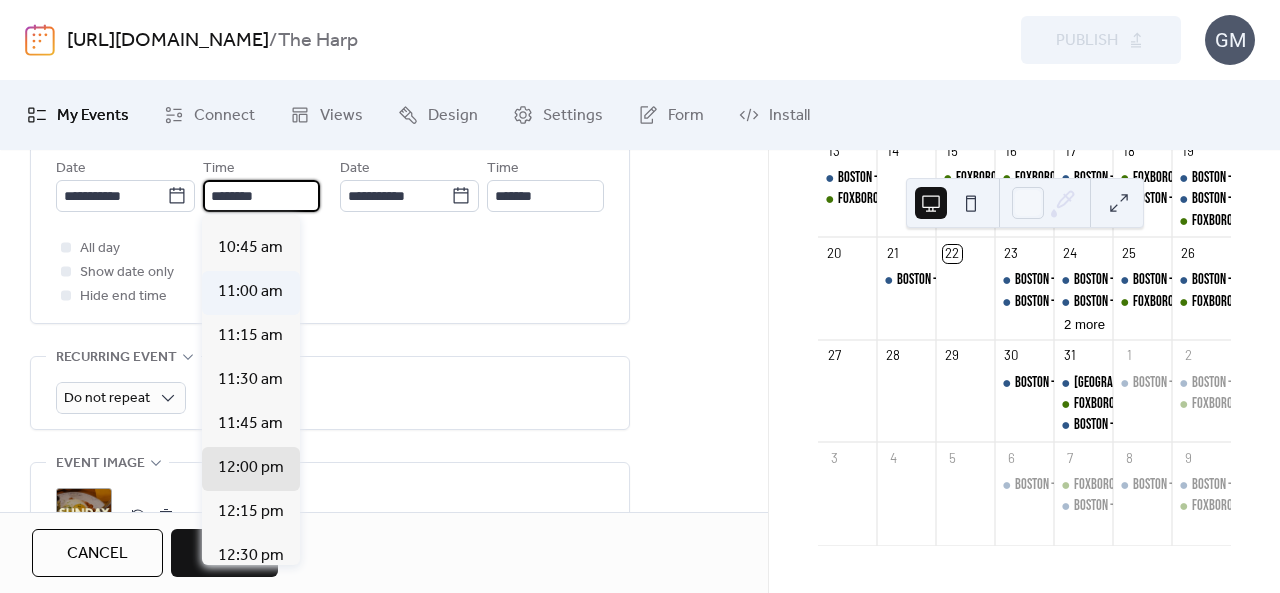 type on "********" 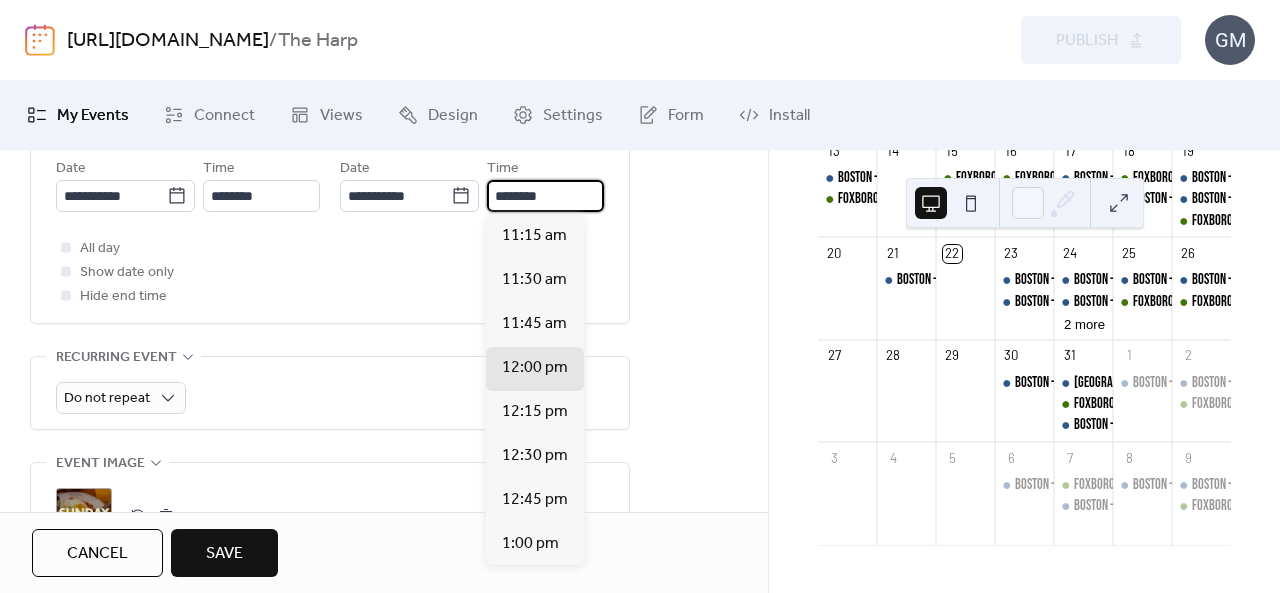 click on "********" at bounding box center [545, 196] 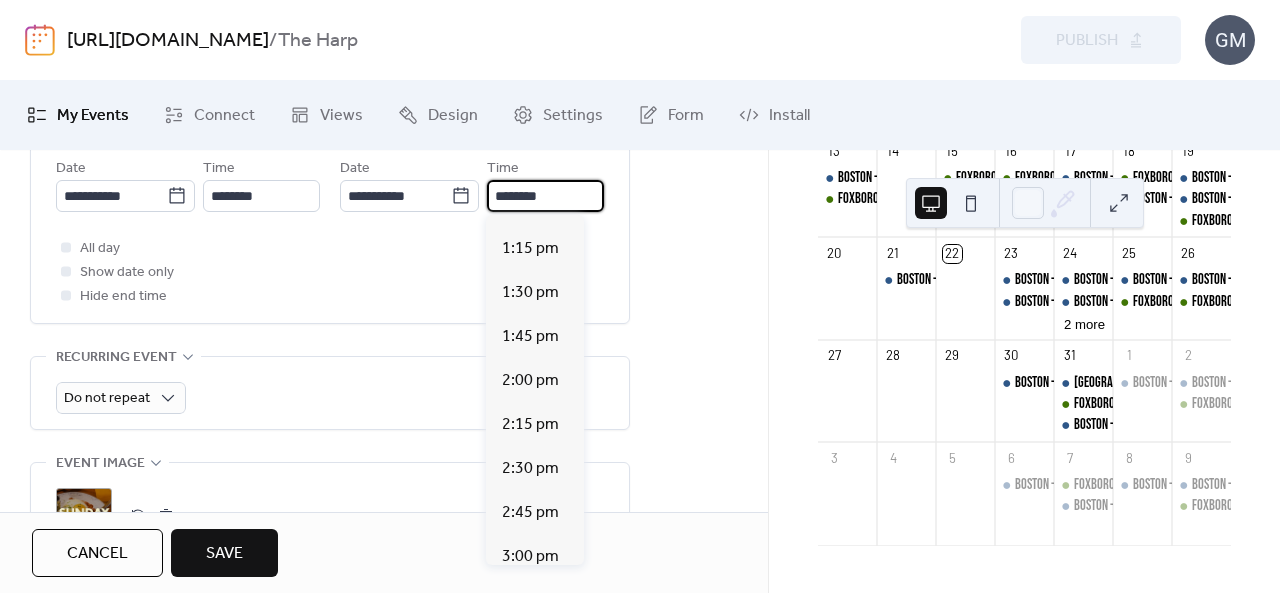 scroll, scrollTop: 353, scrollLeft: 0, axis: vertical 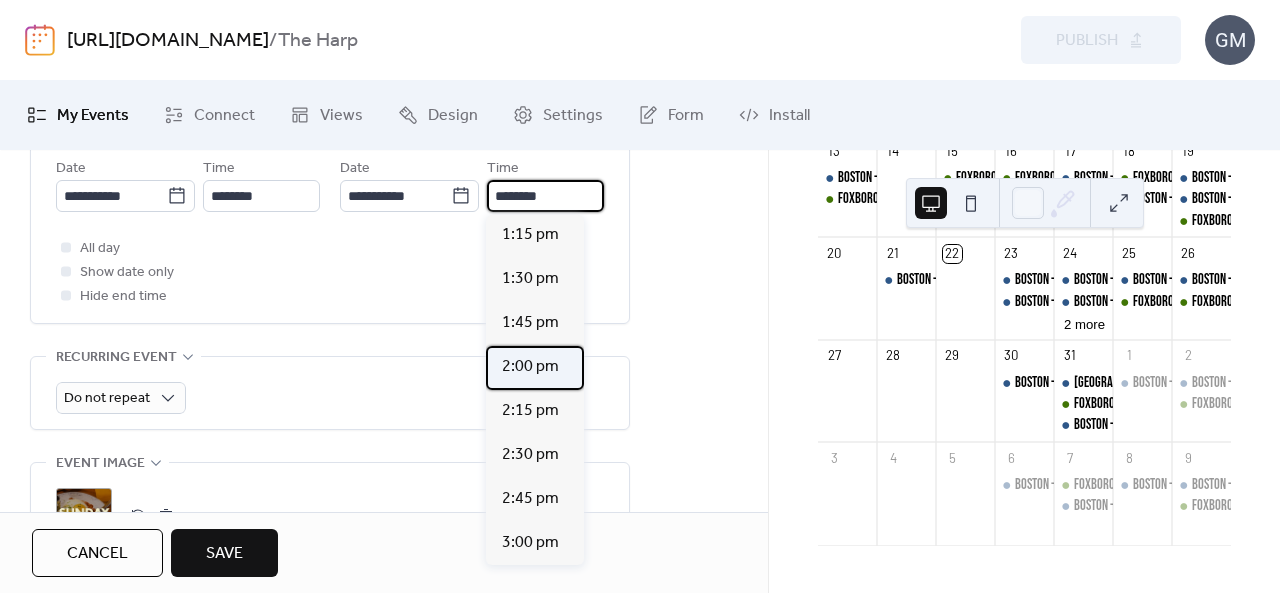 click on "2:00 pm" at bounding box center (530, 367) 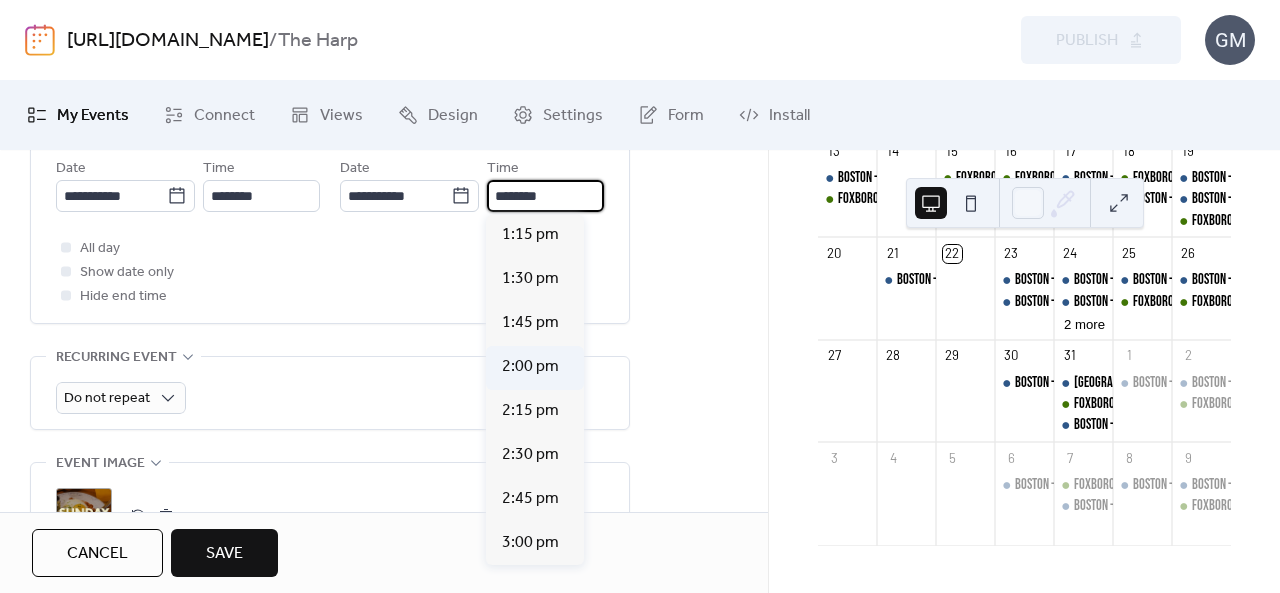 type on "*******" 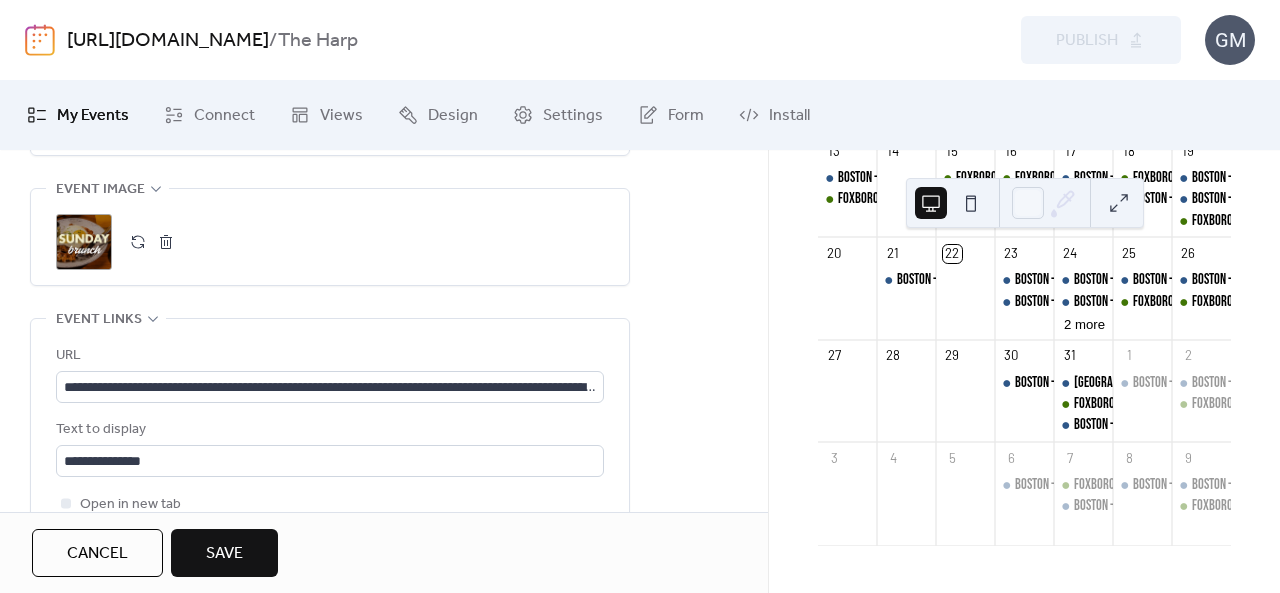 scroll, scrollTop: 1016, scrollLeft: 0, axis: vertical 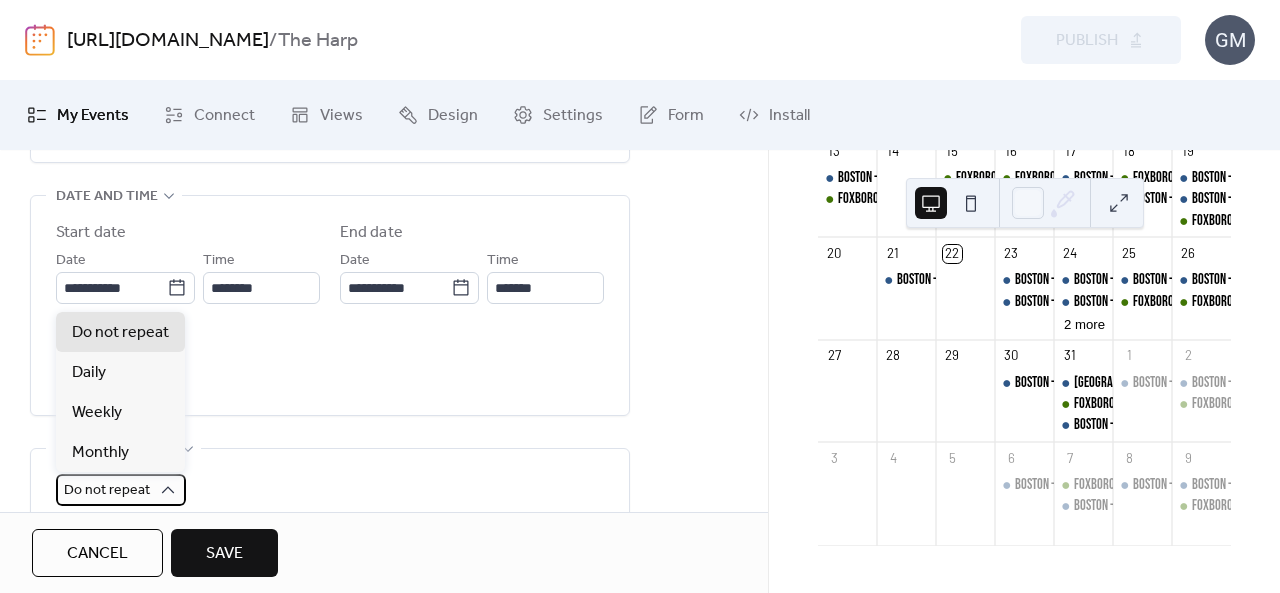 click on "Do not repeat" at bounding box center [121, 490] 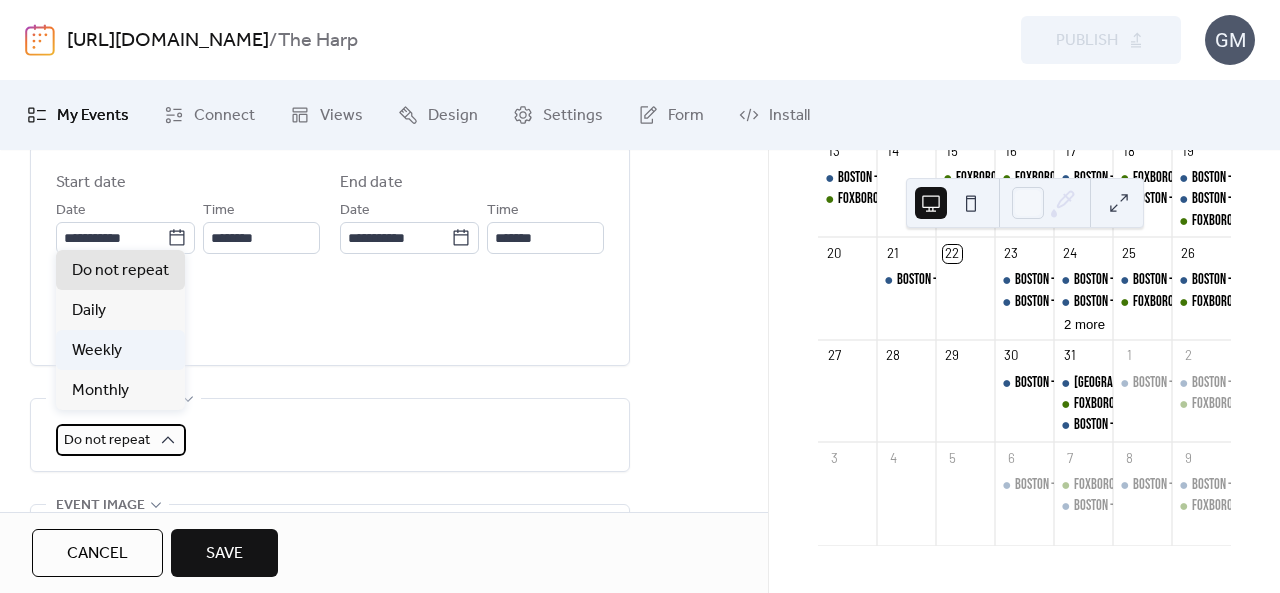 scroll, scrollTop: 710, scrollLeft: 0, axis: vertical 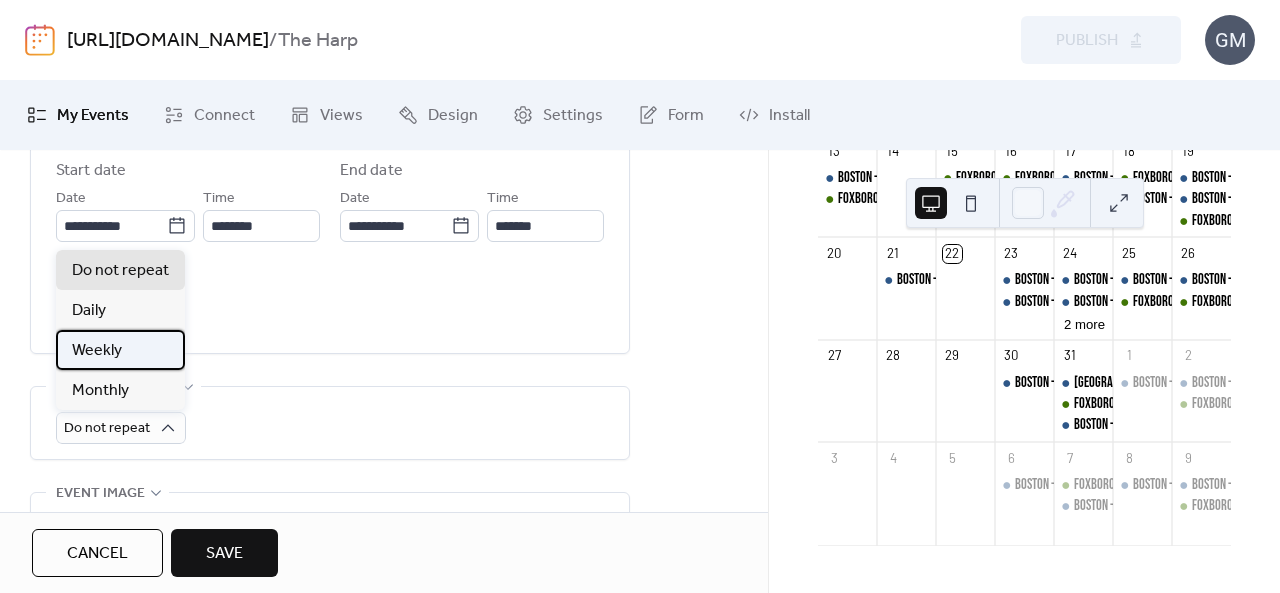 click on "Weekly" at bounding box center [97, 351] 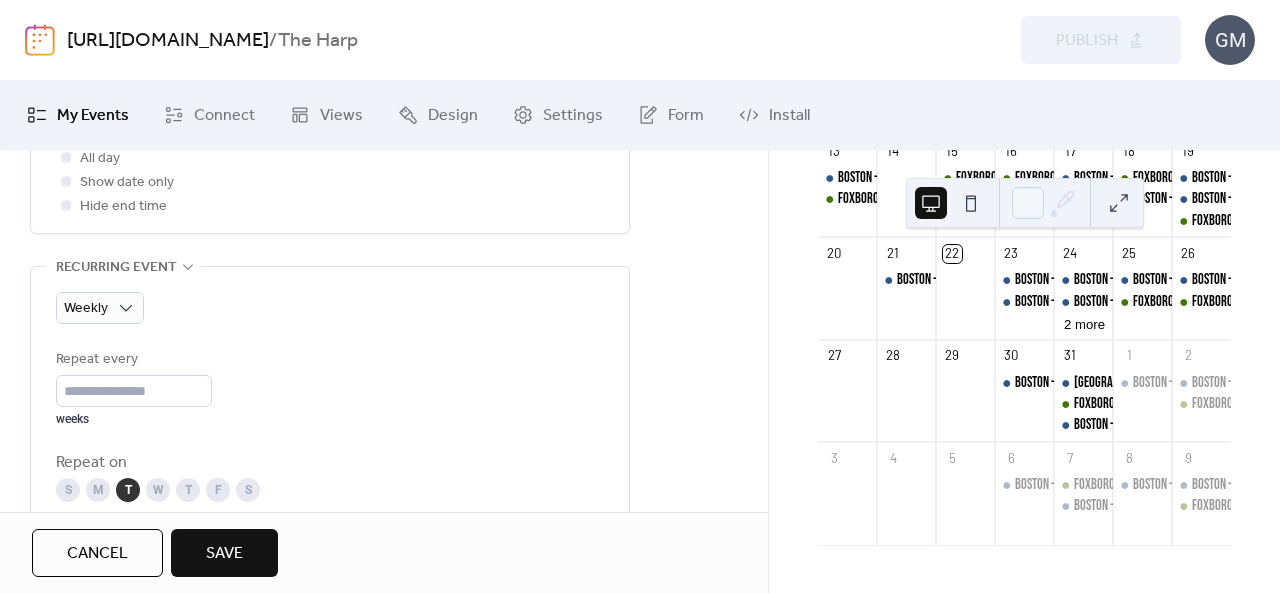 scroll, scrollTop: 906, scrollLeft: 0, axis: vertical 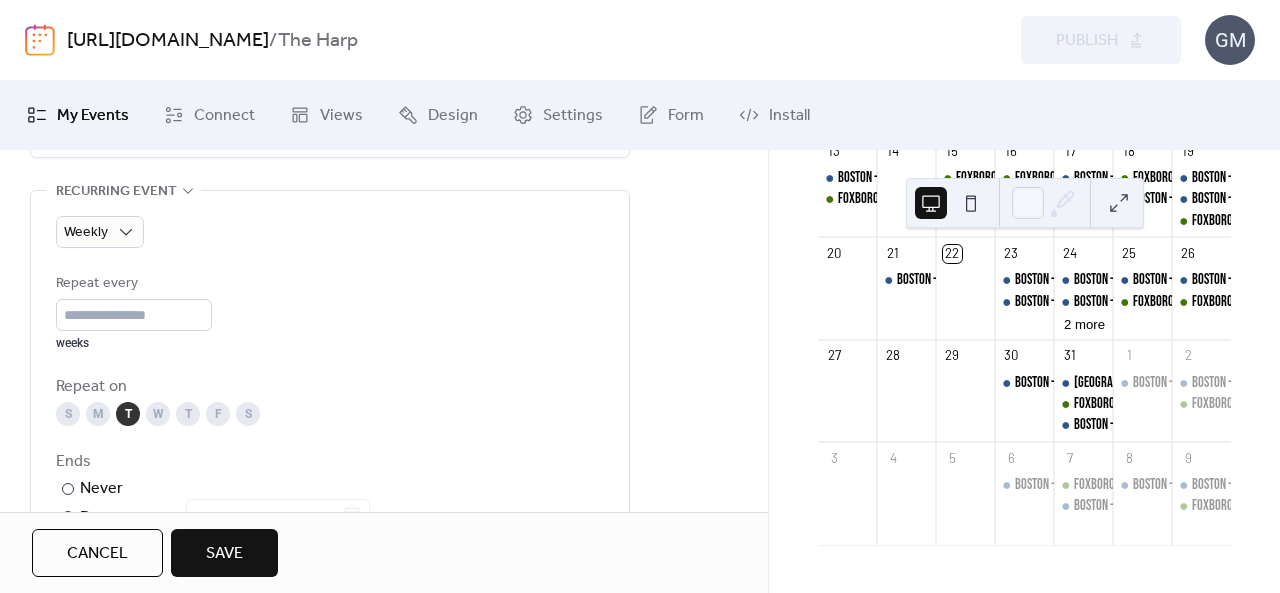 click on "S" at bounding box center [68, 414] 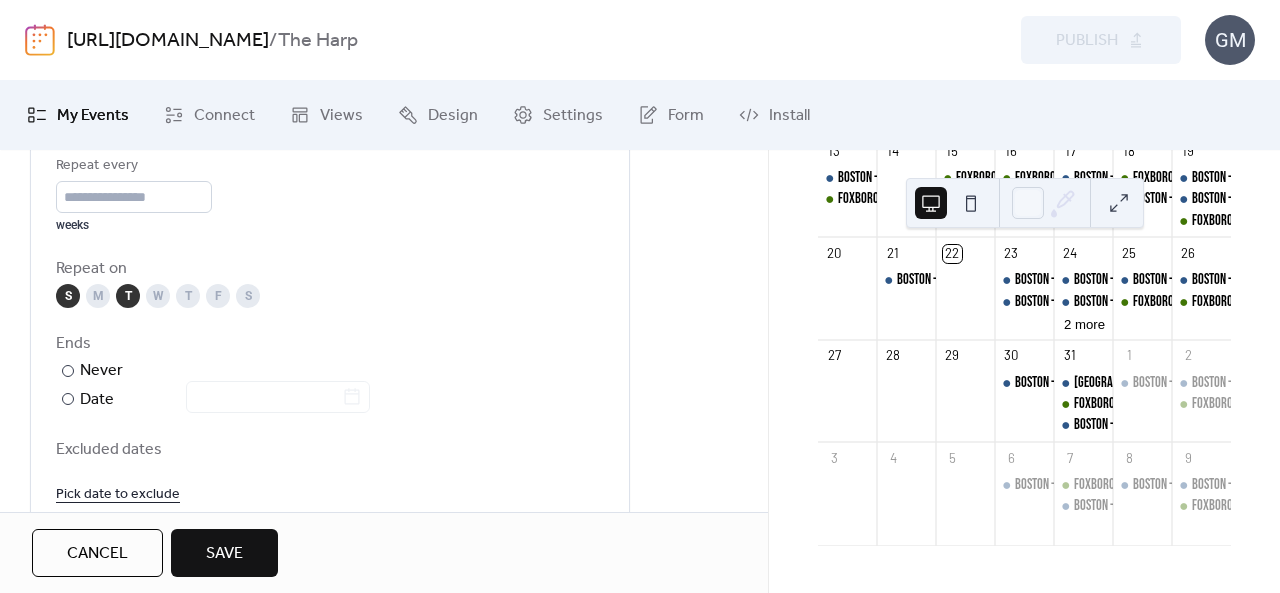 scroll, scrollTop: 1026, scrollLeft: 0, axis: vertical 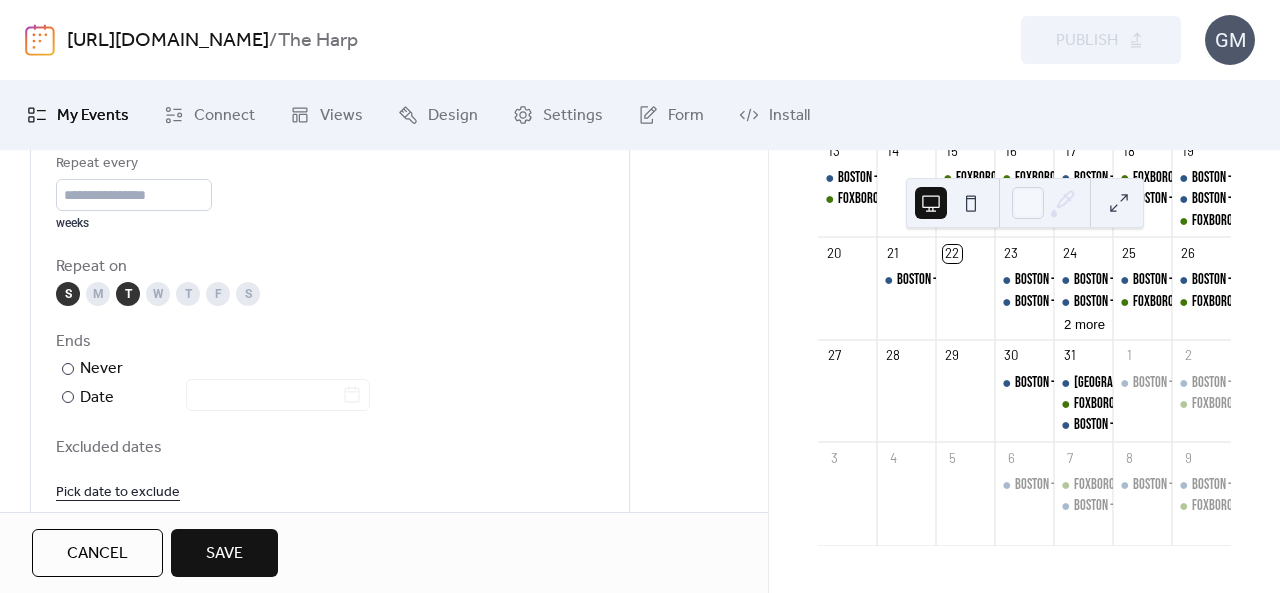 click on "Pick date to exclude" at bounding box center [118, 491] 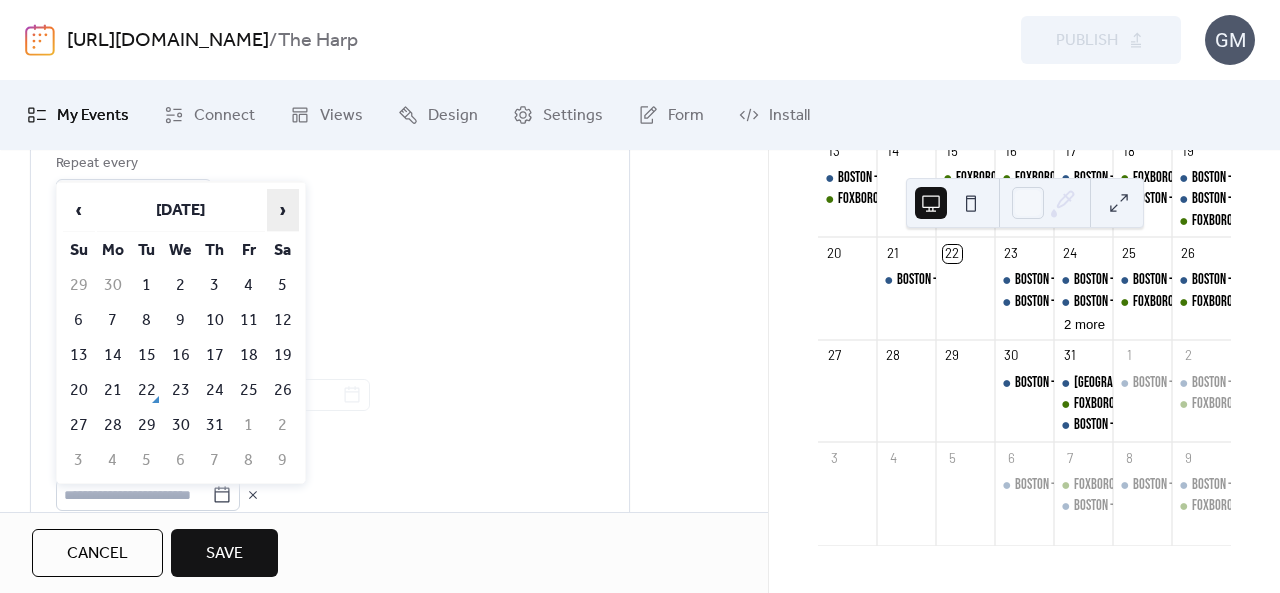 click on "›" at bounding box center (283, 210) 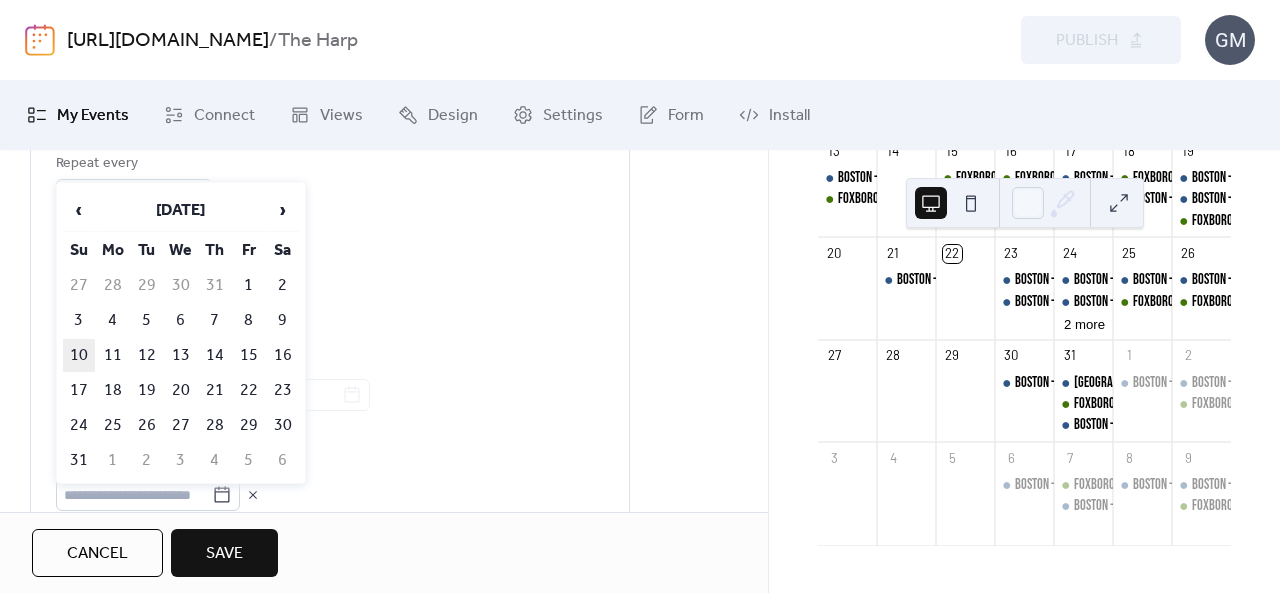 click on "10" at bounding box center [79, 355] 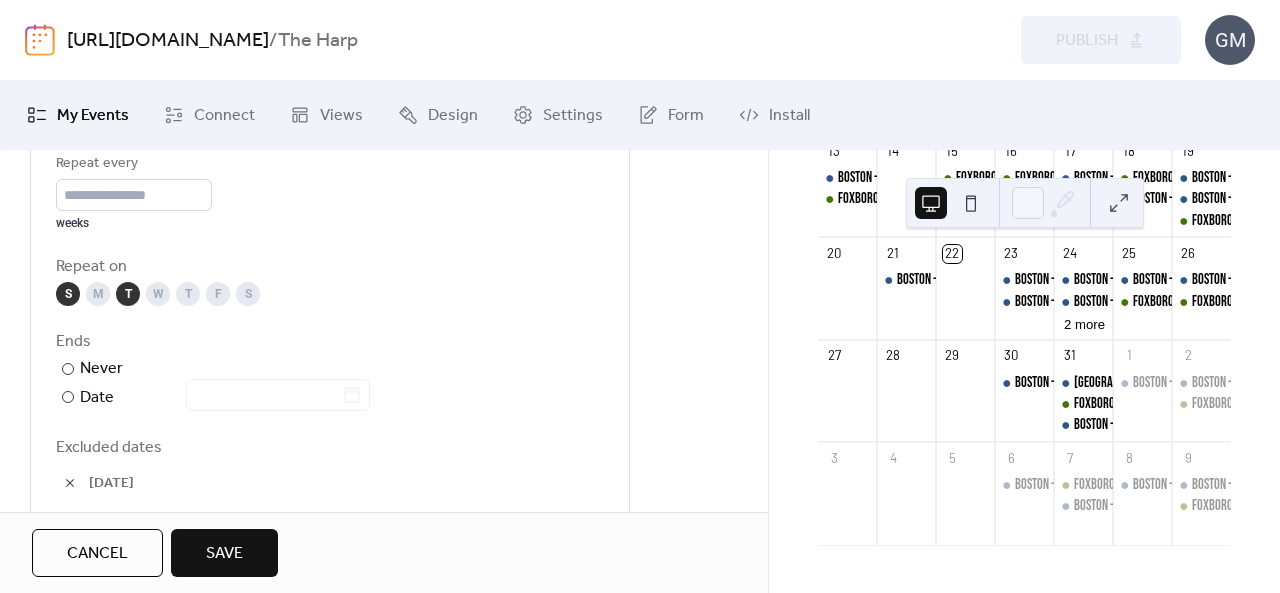 click on "T" at bounding box center [128, 294] 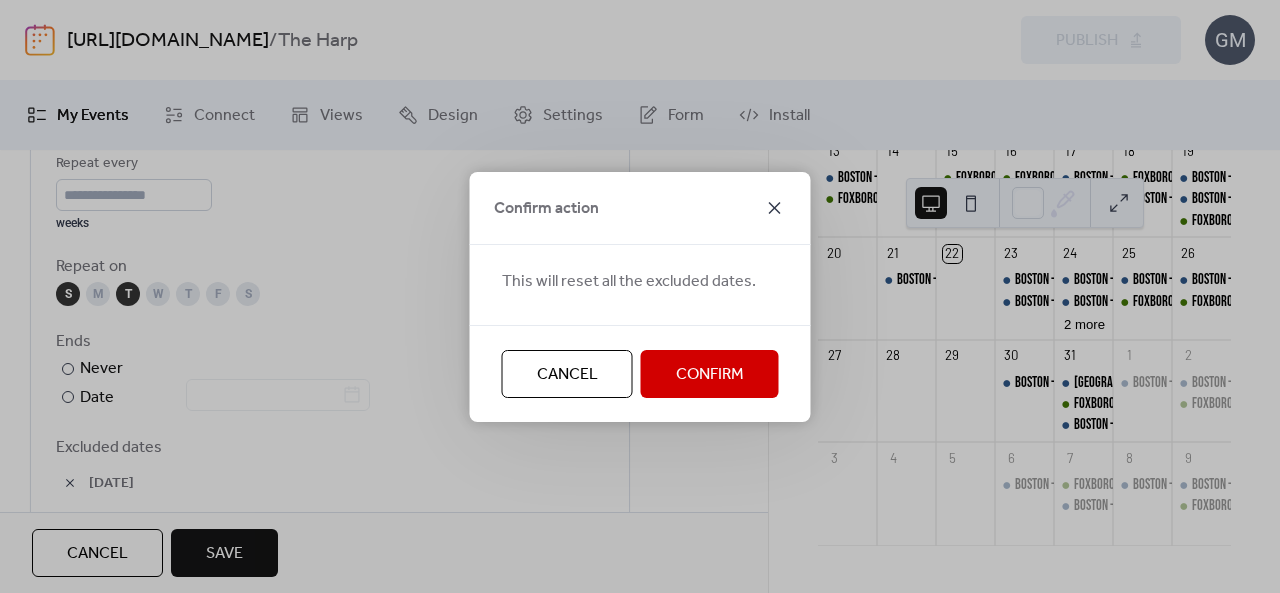click 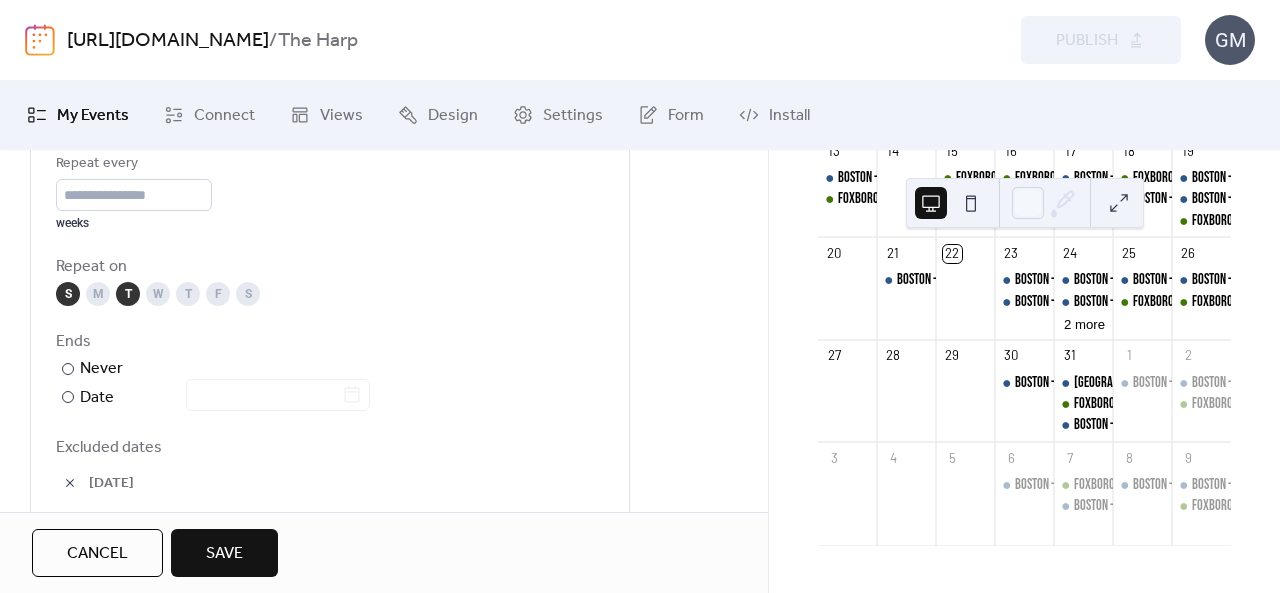 click on "T" at bounding box center [128, 294] 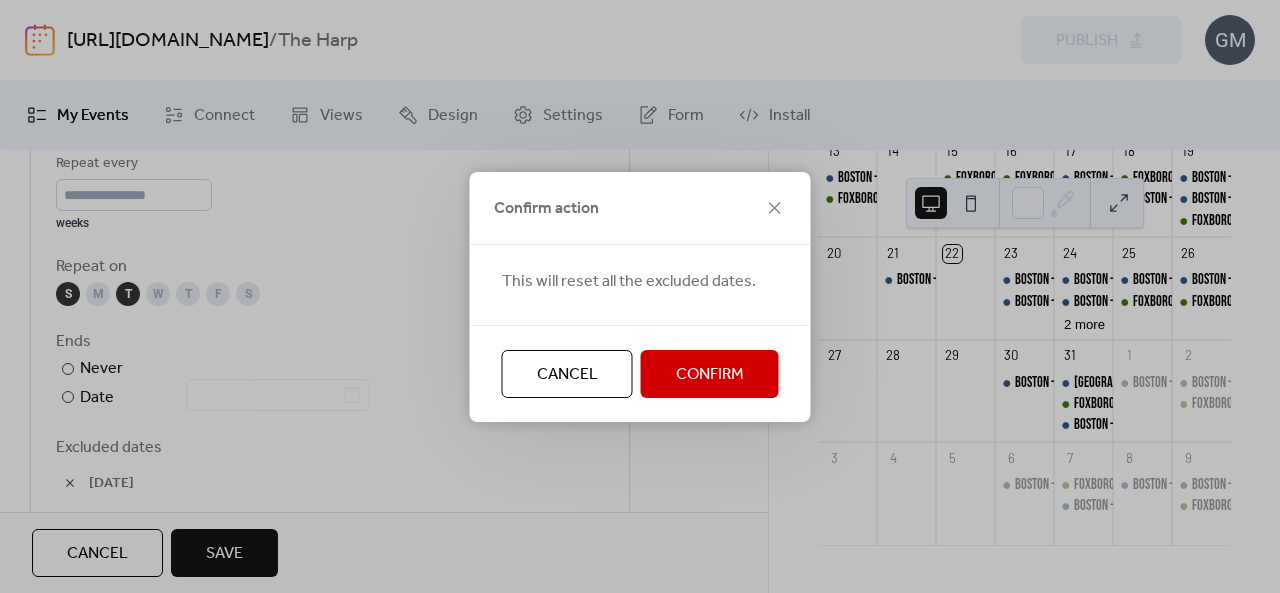 click on "Confirm" at bounding box center [710, 375] 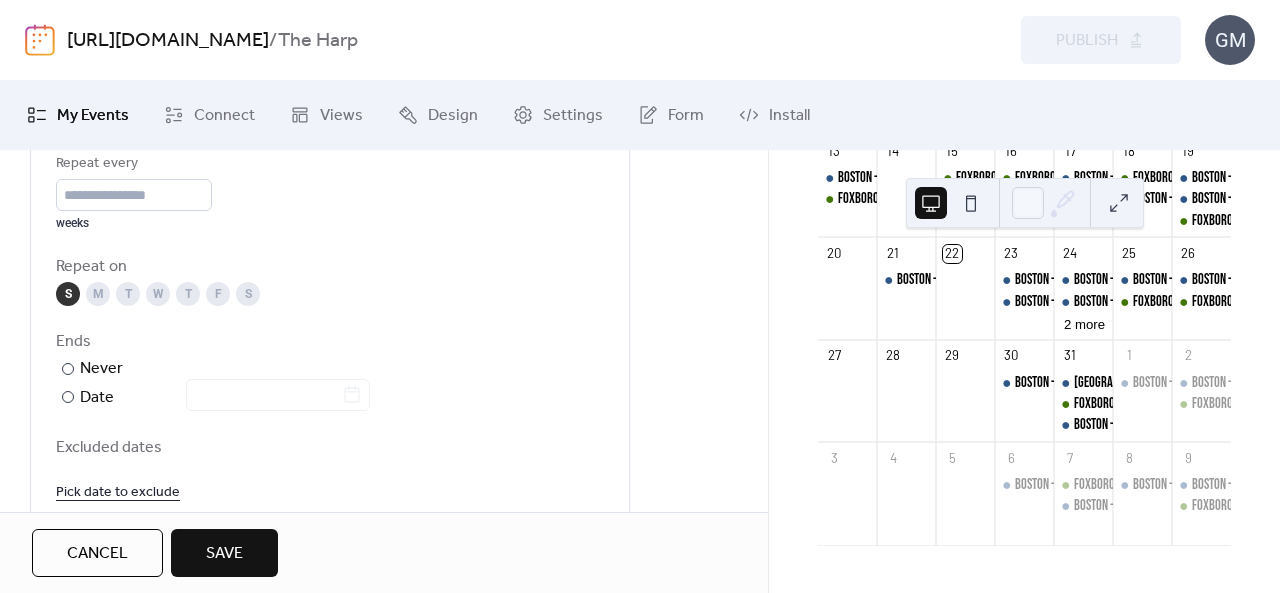 click on "Save" at bounding box center [224, 554] 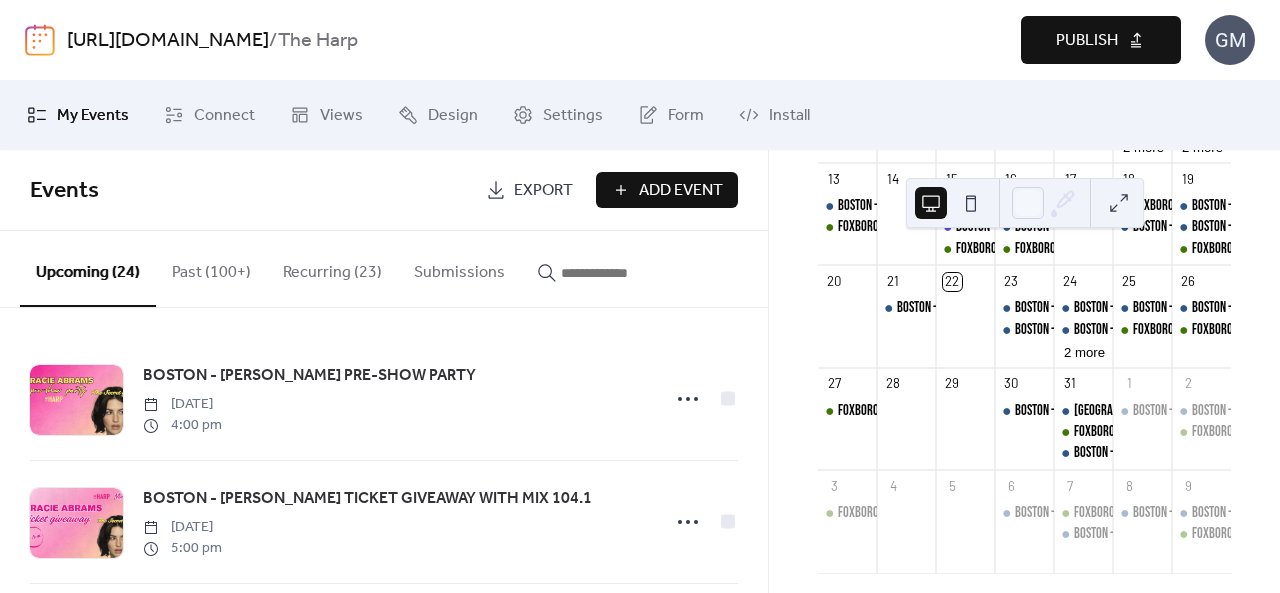 scroll, scrollTop: 458, scrollLeft: 0, axis: vertical 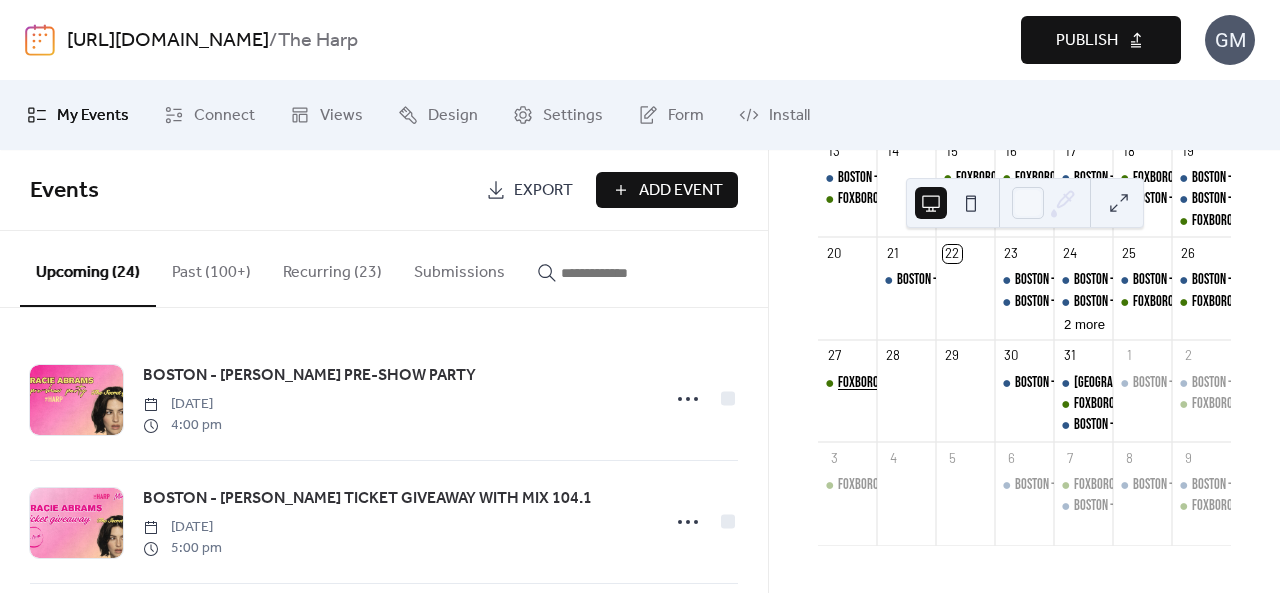 click on "FOXBORO - [DATE] BRUNCH" at bounding box center (896, 383) 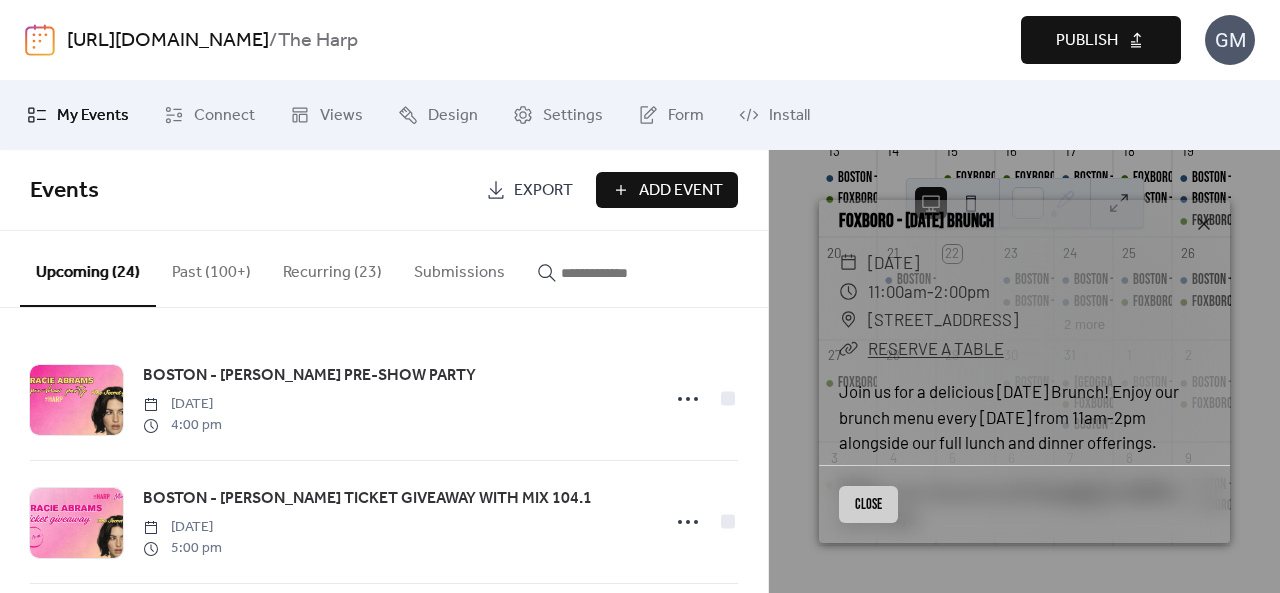 scroll, scrollTop: 208, scrollLeft: 0, axis: vertical 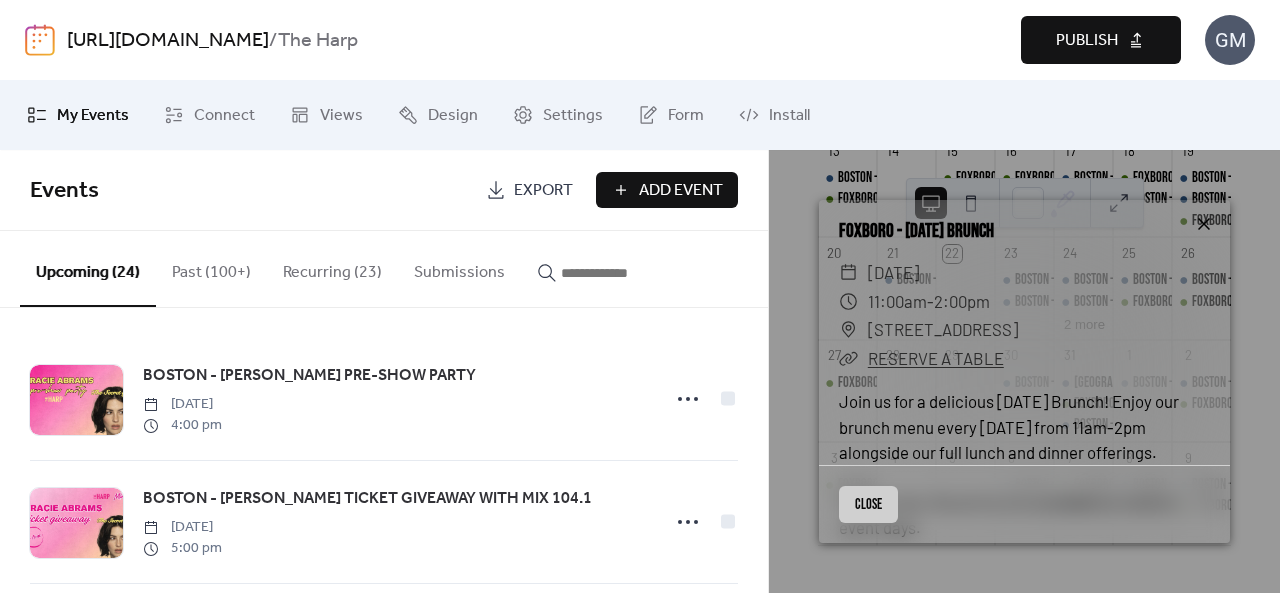 click 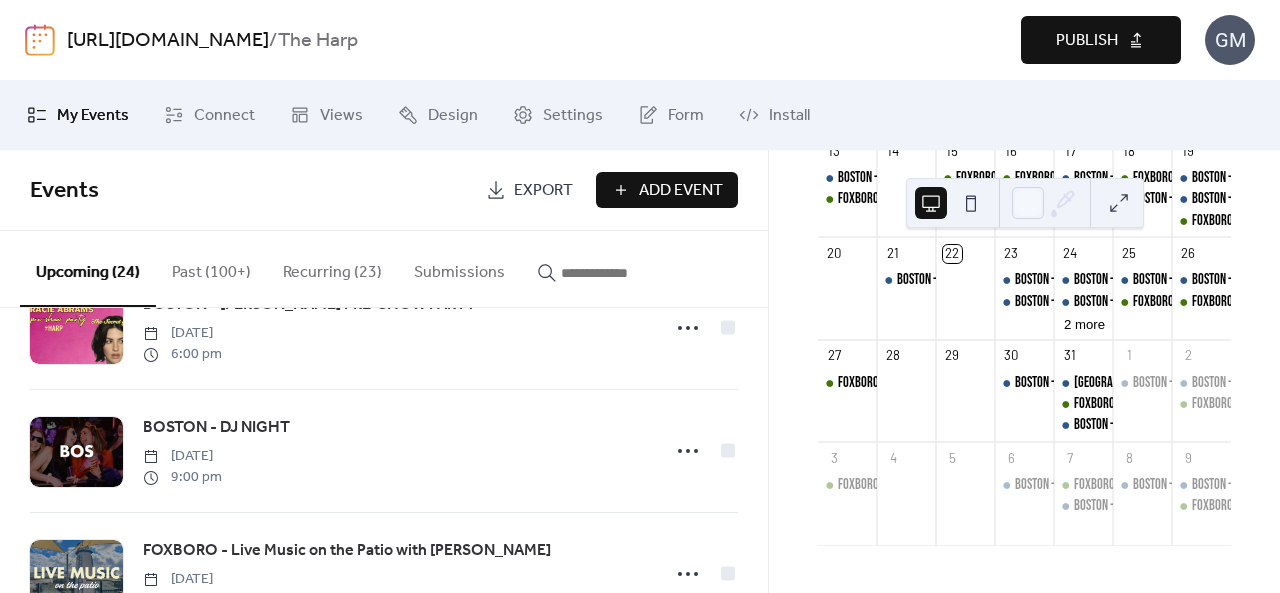 scroll, scrollTop: 322, scrollLeft: 0, axis: vertical 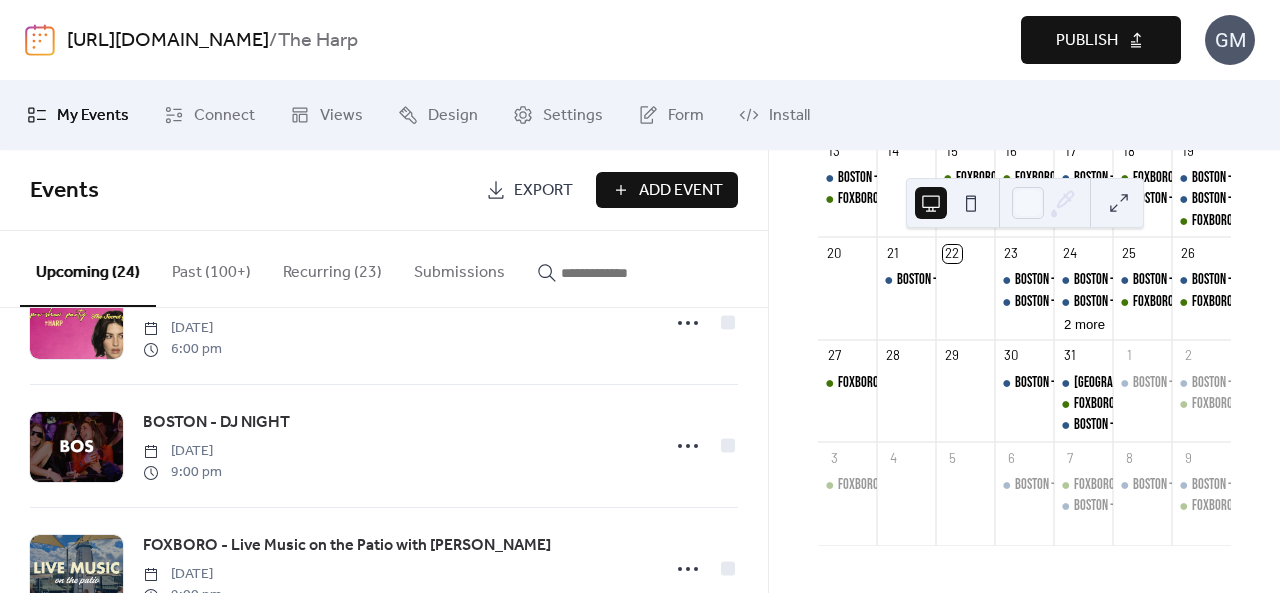 click on "Recurring (23)" at bounding box center [332, 268] 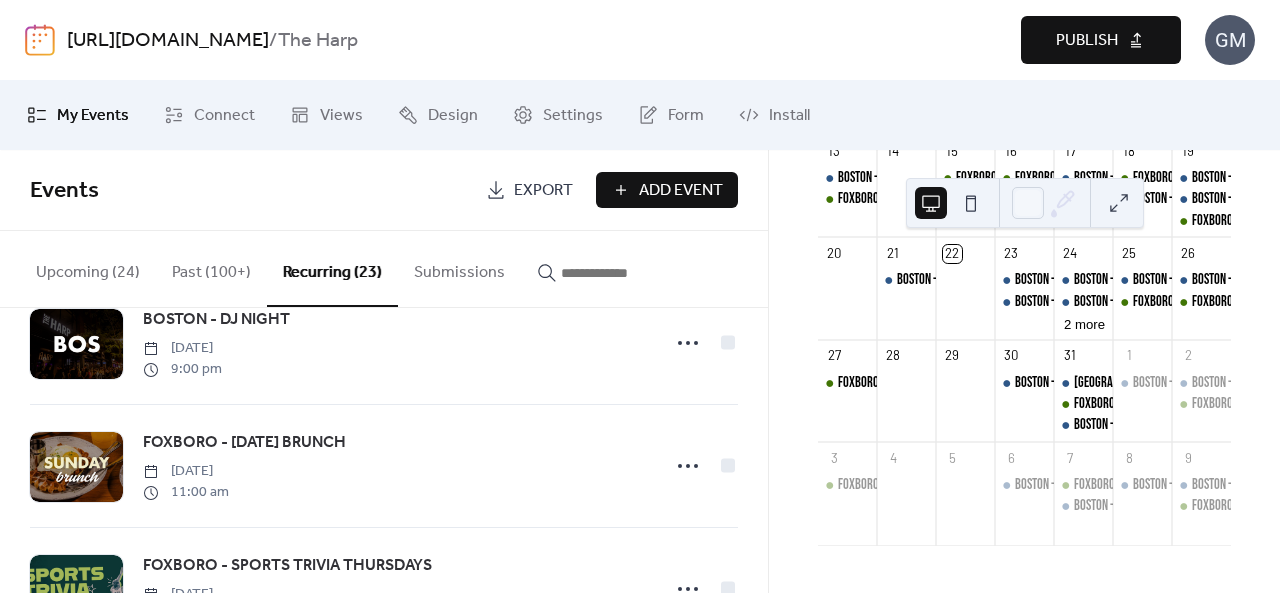 scroll, scrollTop: 2608, scrollLeft: 0, axis: vertical 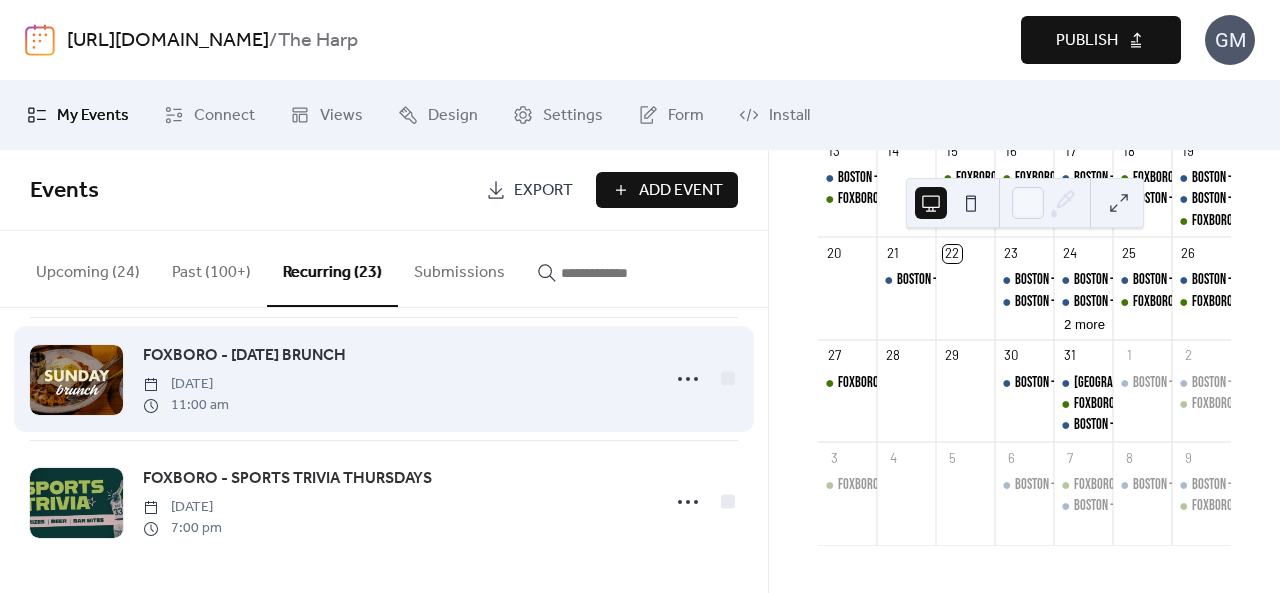 click on "FOXBORO - [DATE] BRUNCH" at bounding box center (244, 356) 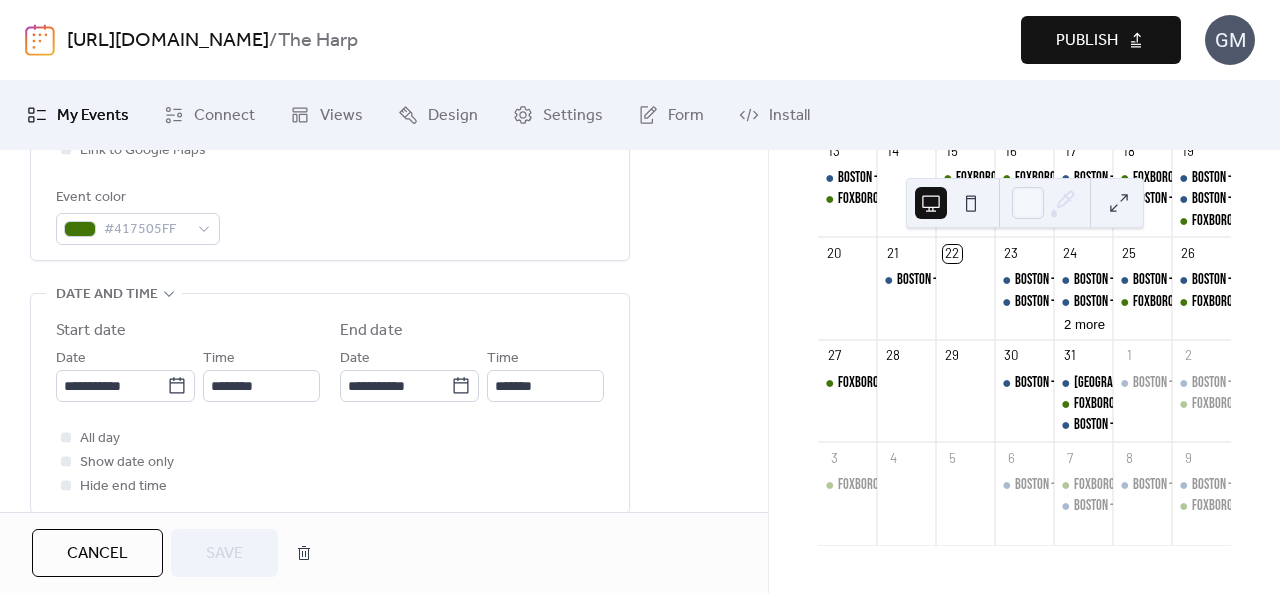 scroll, scrollTop: 551, scrollLeft: 0, axis: vertical 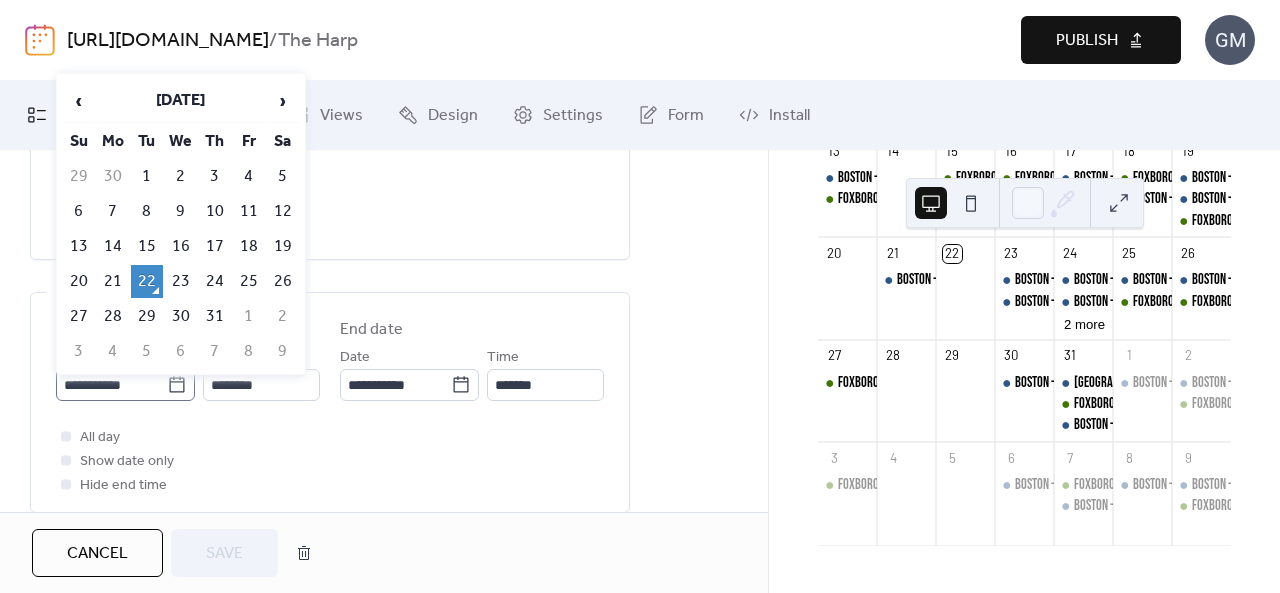 click 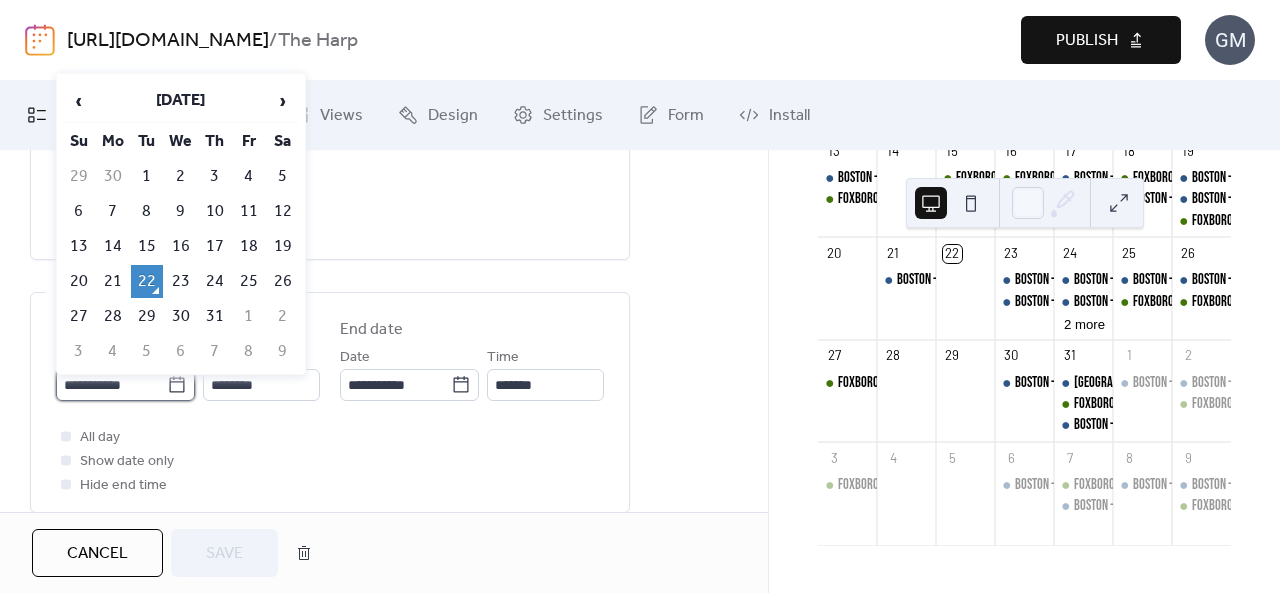 click on "**********" at bounding box center [111, 385] 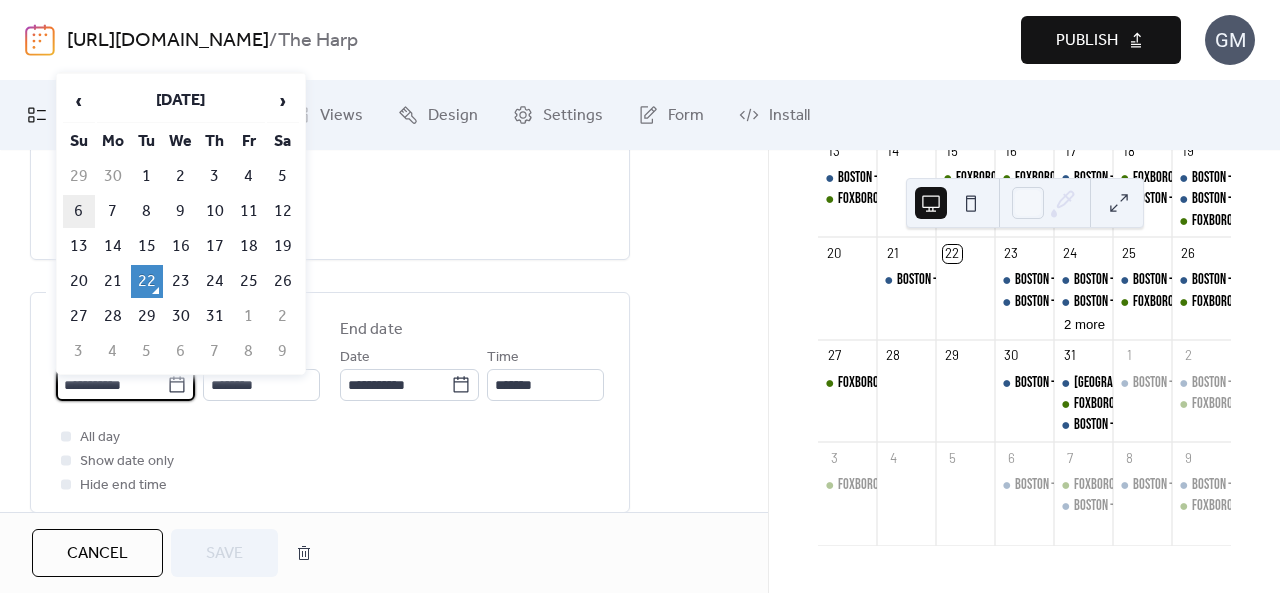 click on "6" at bounding box center [79, 211] 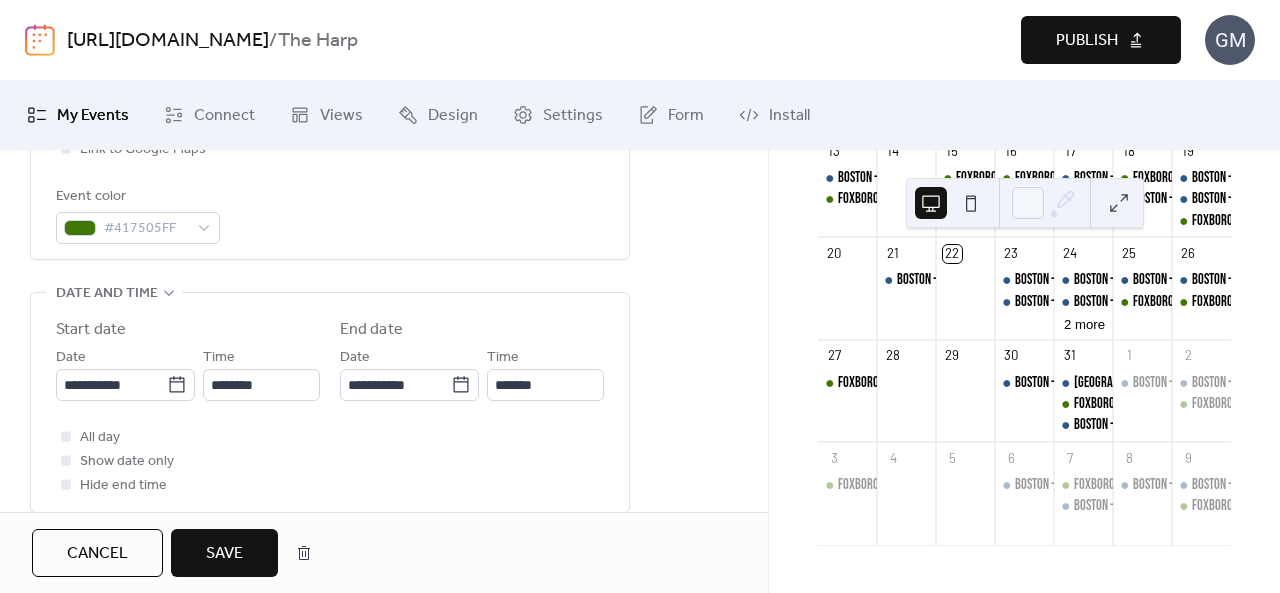 click on "Save" at bounding box center (224, 554) 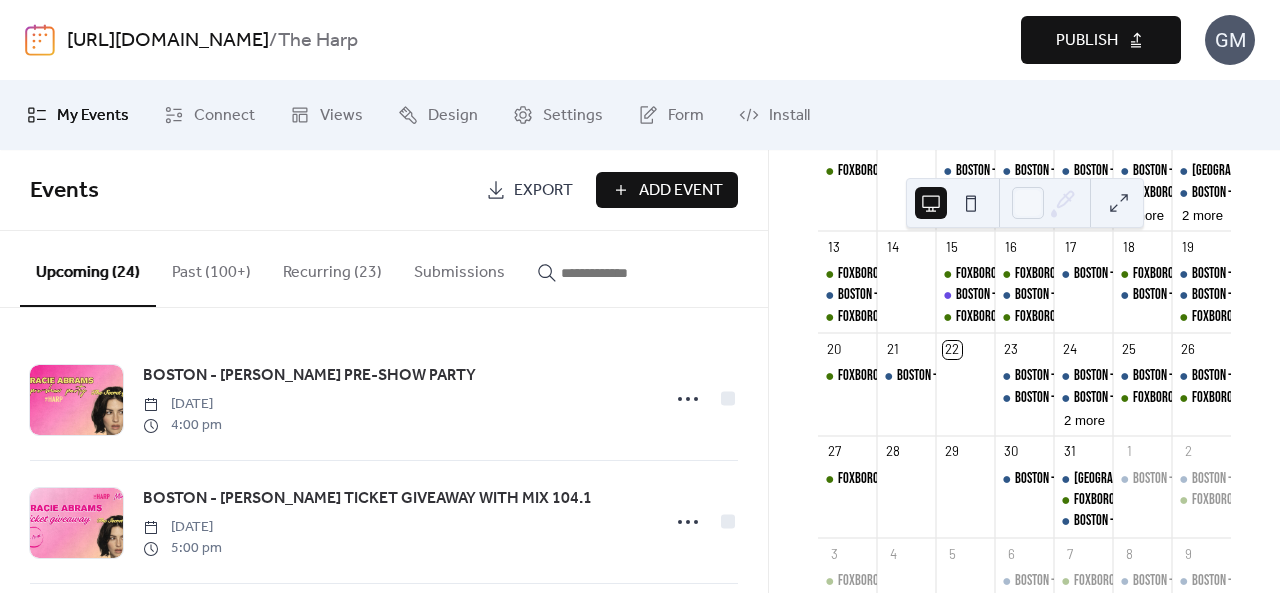 scroll, scrollTop: 346, scrollLeft: 0, axis: vertical 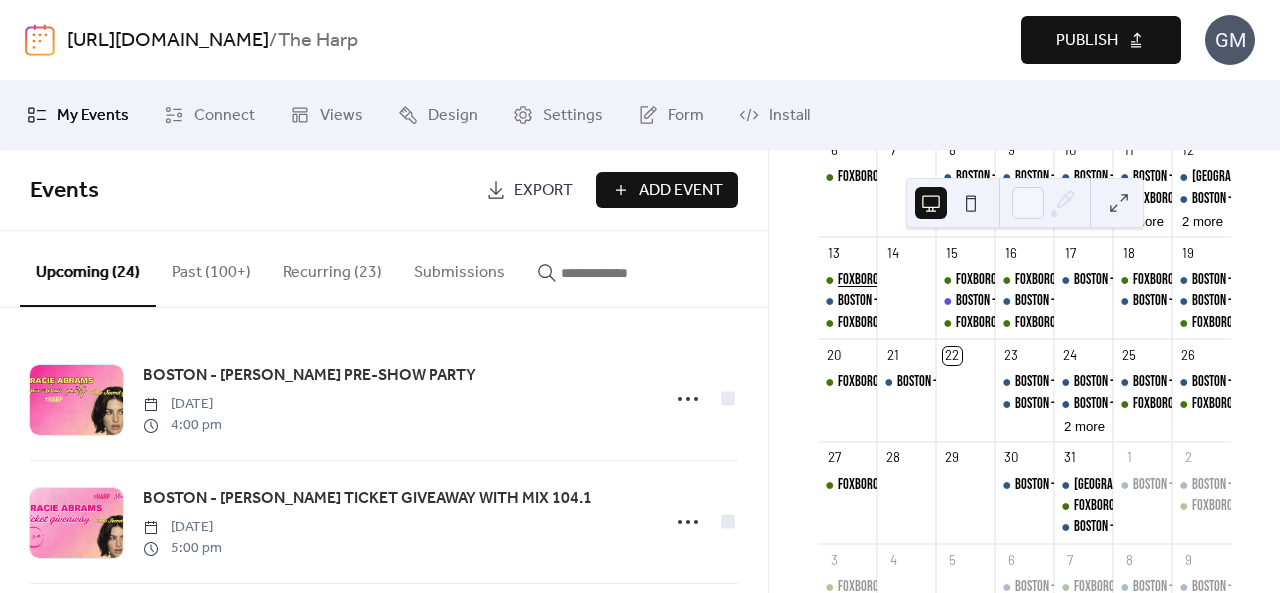 click on "FOXBORO - [DATE] BRUNCH" at bounding box center [896, 280] 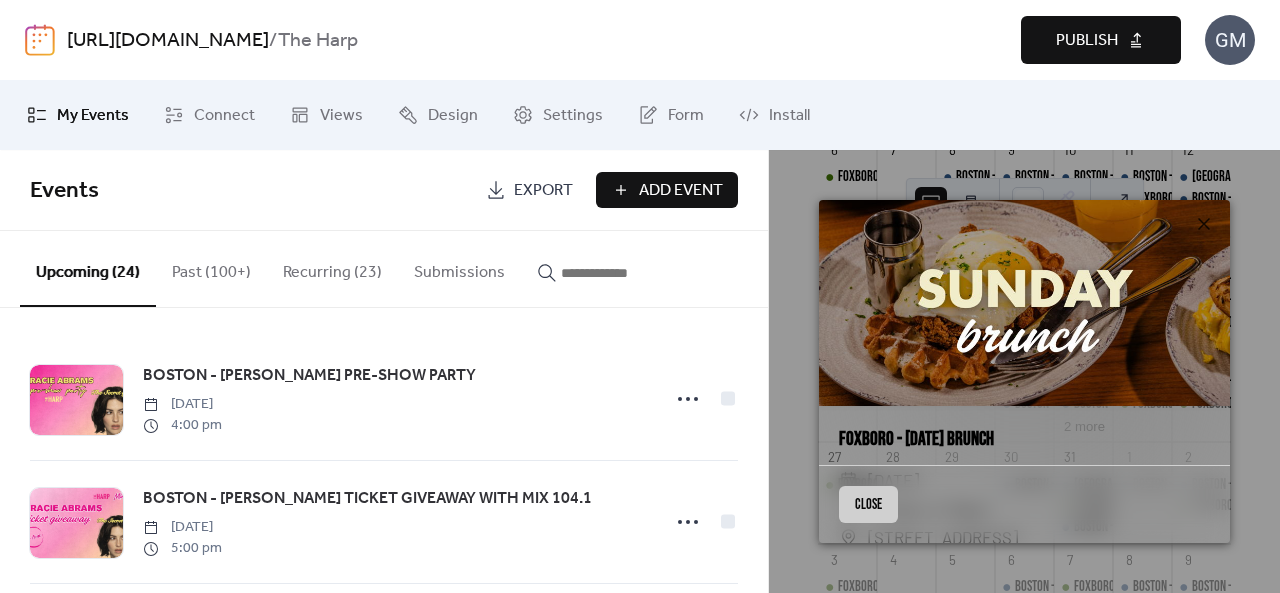 click on "Close" at bounding box center [868, 504] 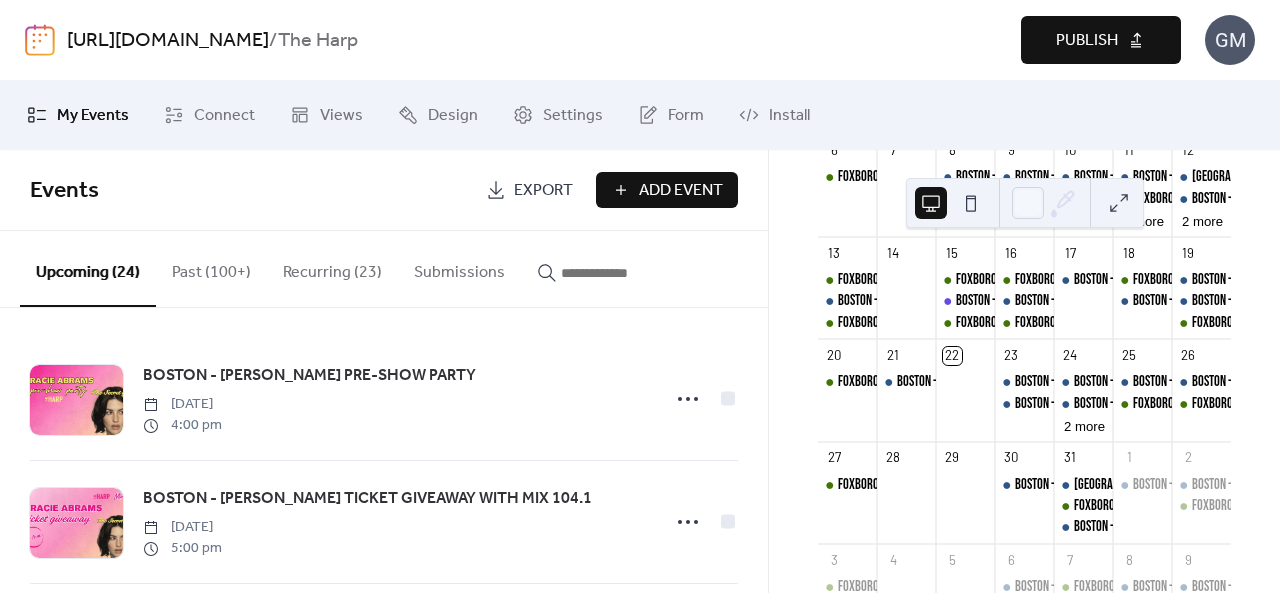 scroll, scrollTop: 250, scrollLeft: 0, axis: vertical 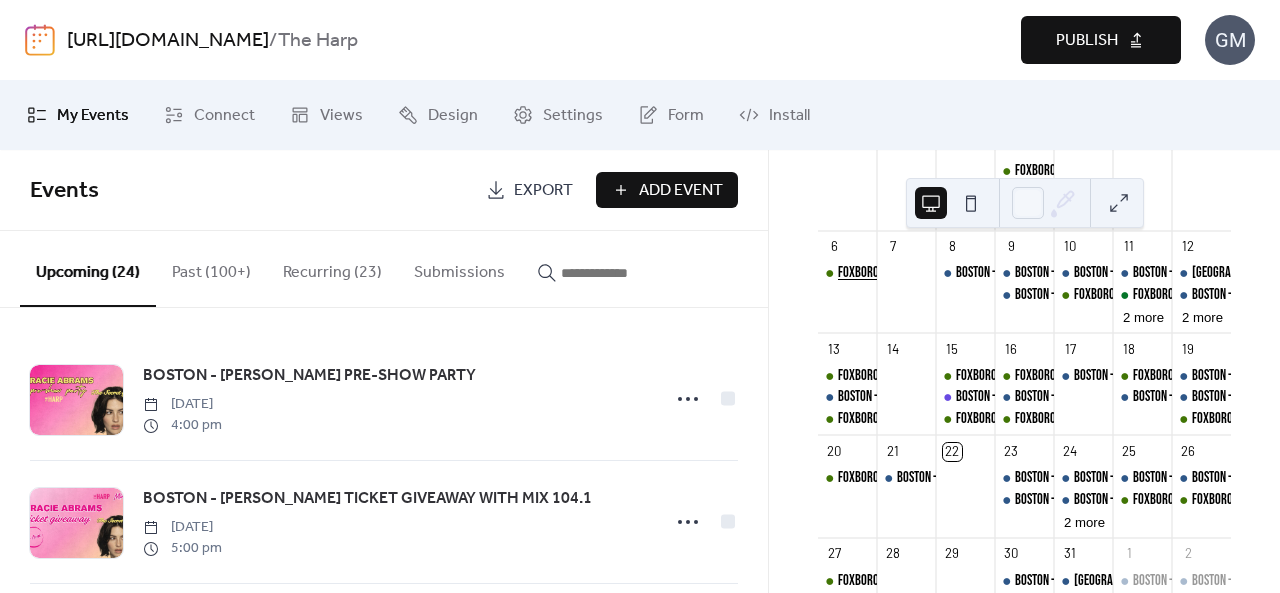 click on "FOXBORO - [DATE] BRUNCH" at bounding box center [896, 273] 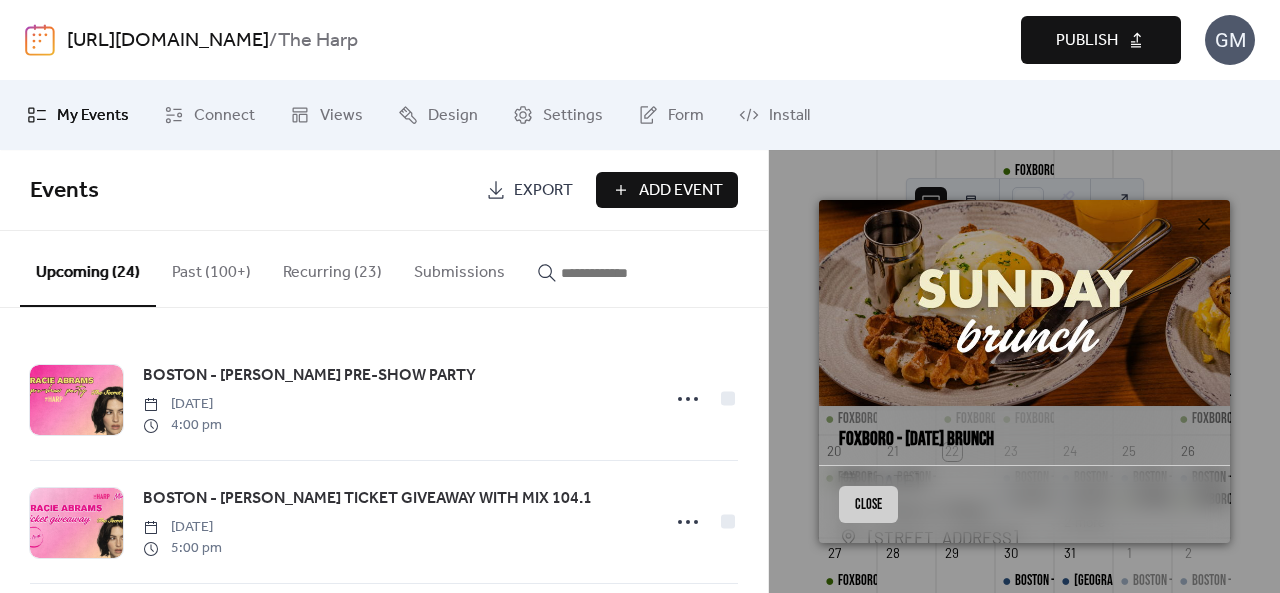 click on "Close" at bounding box center (868, 504) 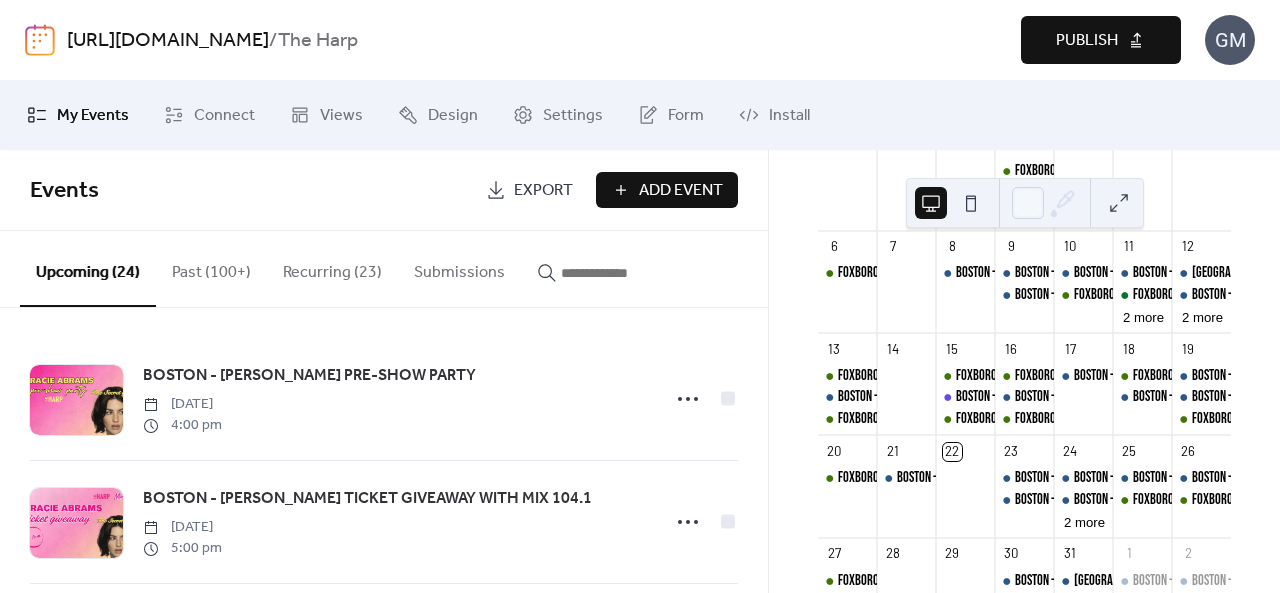 click on "Publish" at bounding box center [1101, 40] 